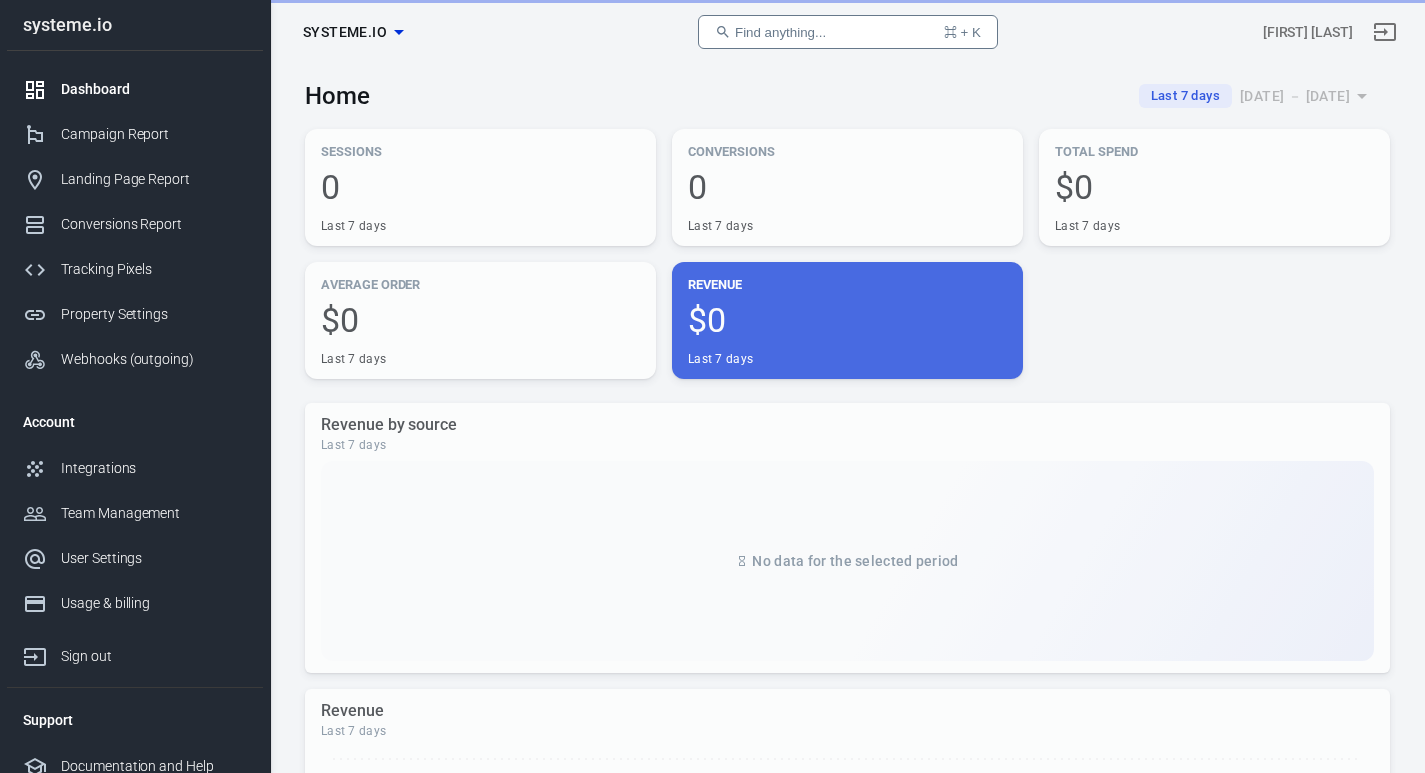 scroll, scrollTop: 0, scrollLeft: 0, axis: both 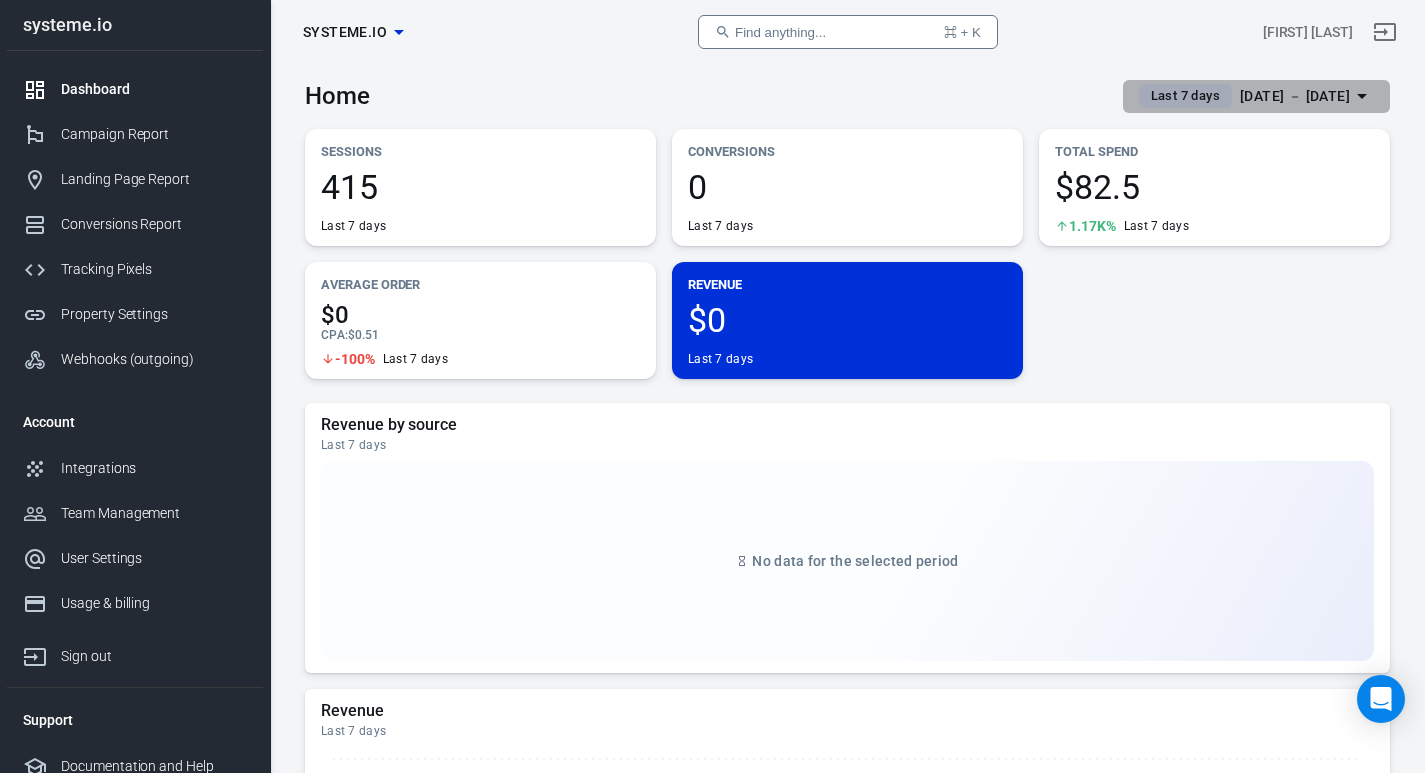 click on "[DATE] － [DATE]" at bounding box center (1295, 96) 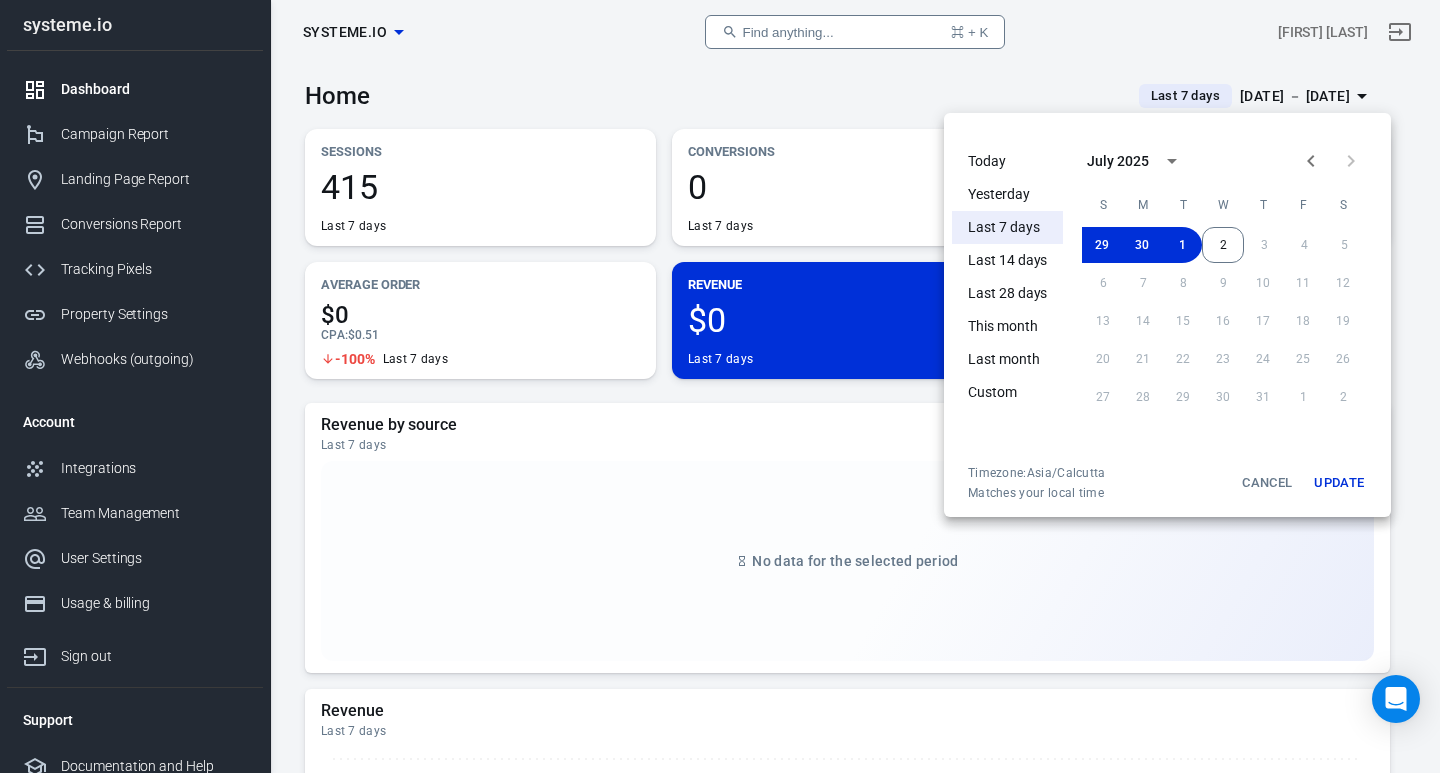 click on "Yesterday" at bounding box center (1007, 194) 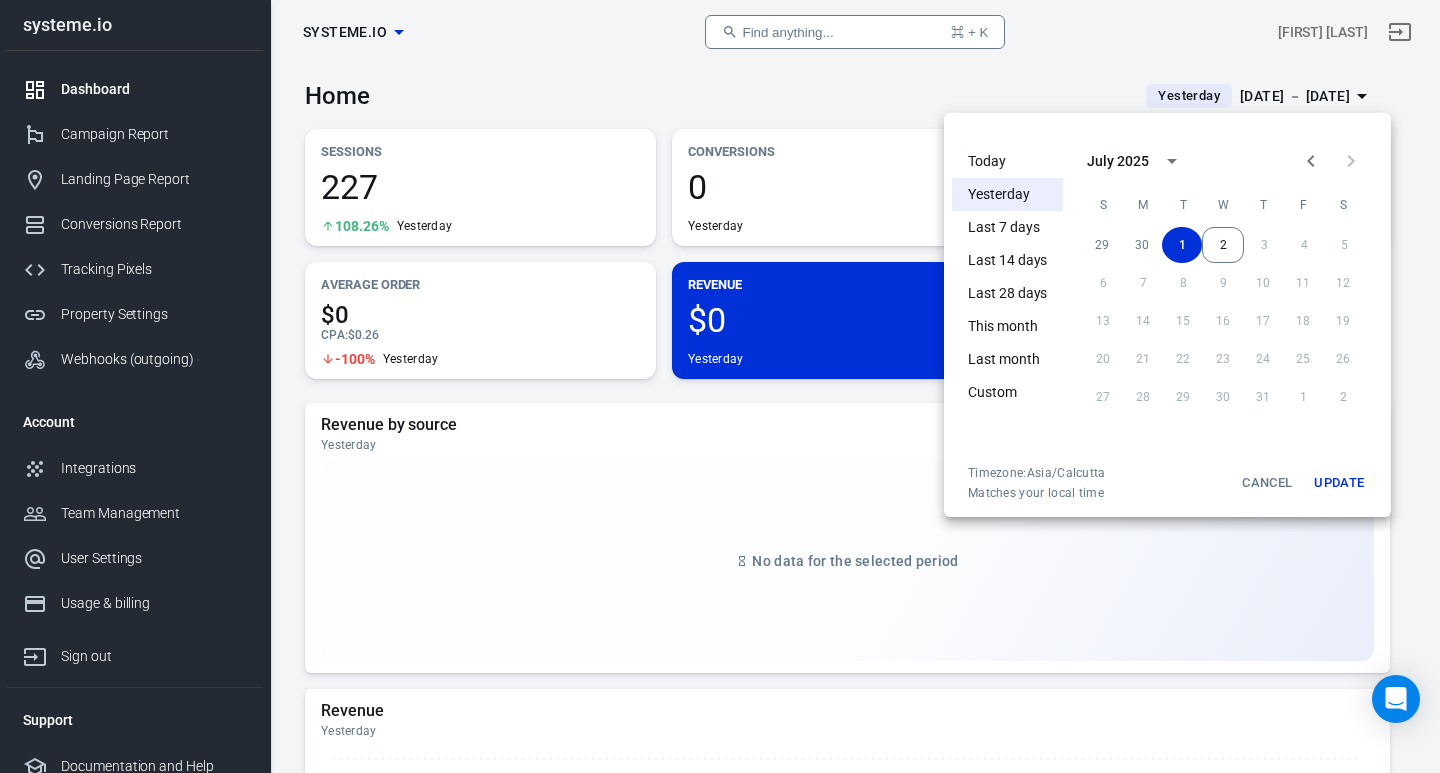 click at bounding box center (720, 386) 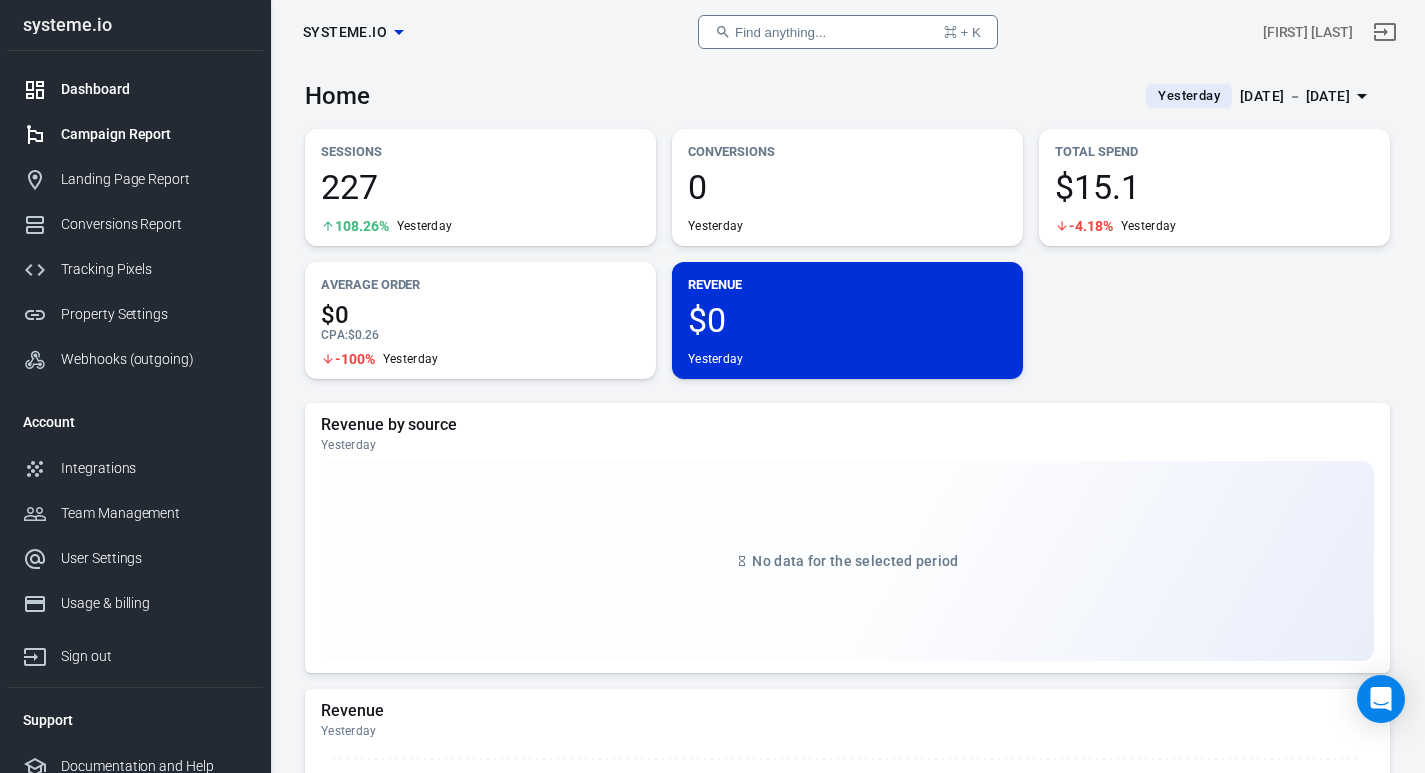 click on "Campaign Report" at bounding box center (154, 134) 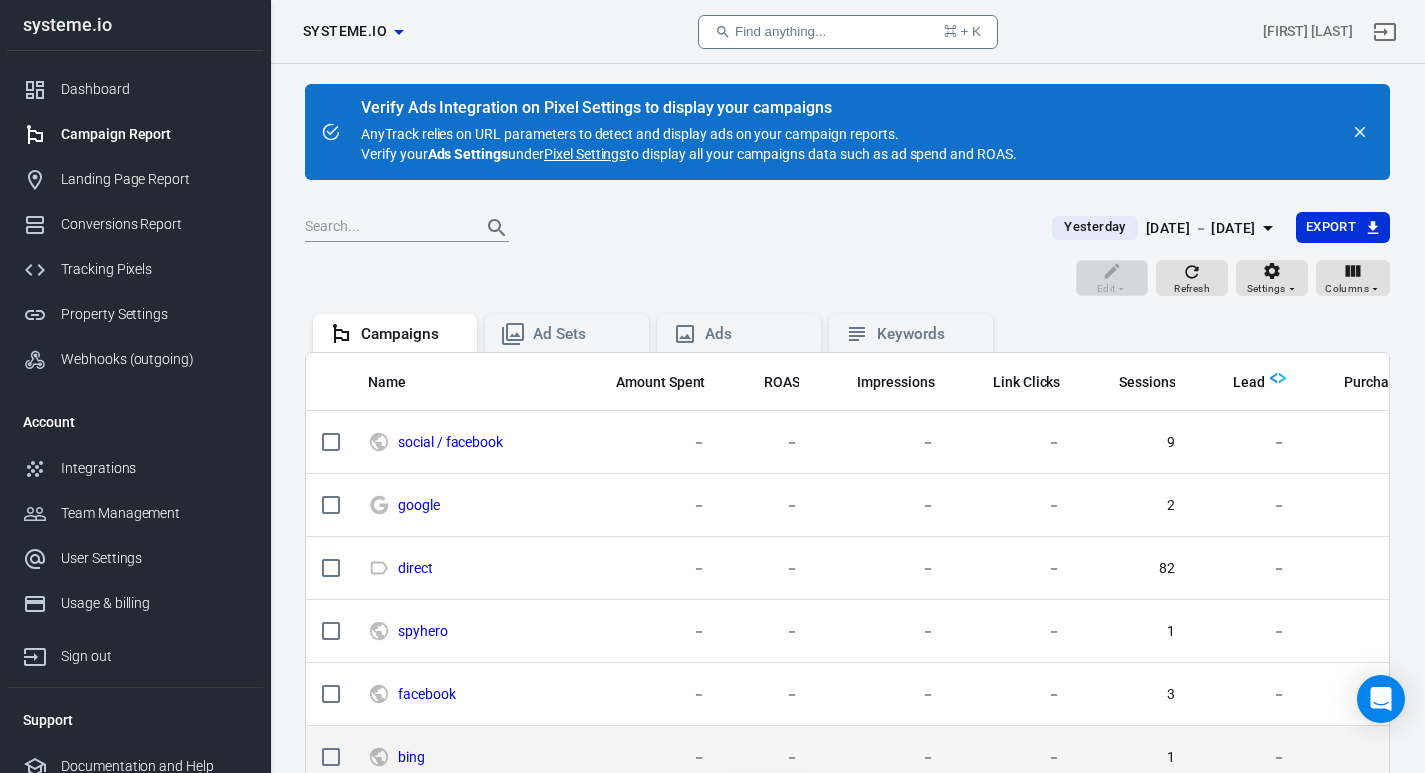 scroll, scrollTop: 94, scrollLeft: 0, axis: vertical 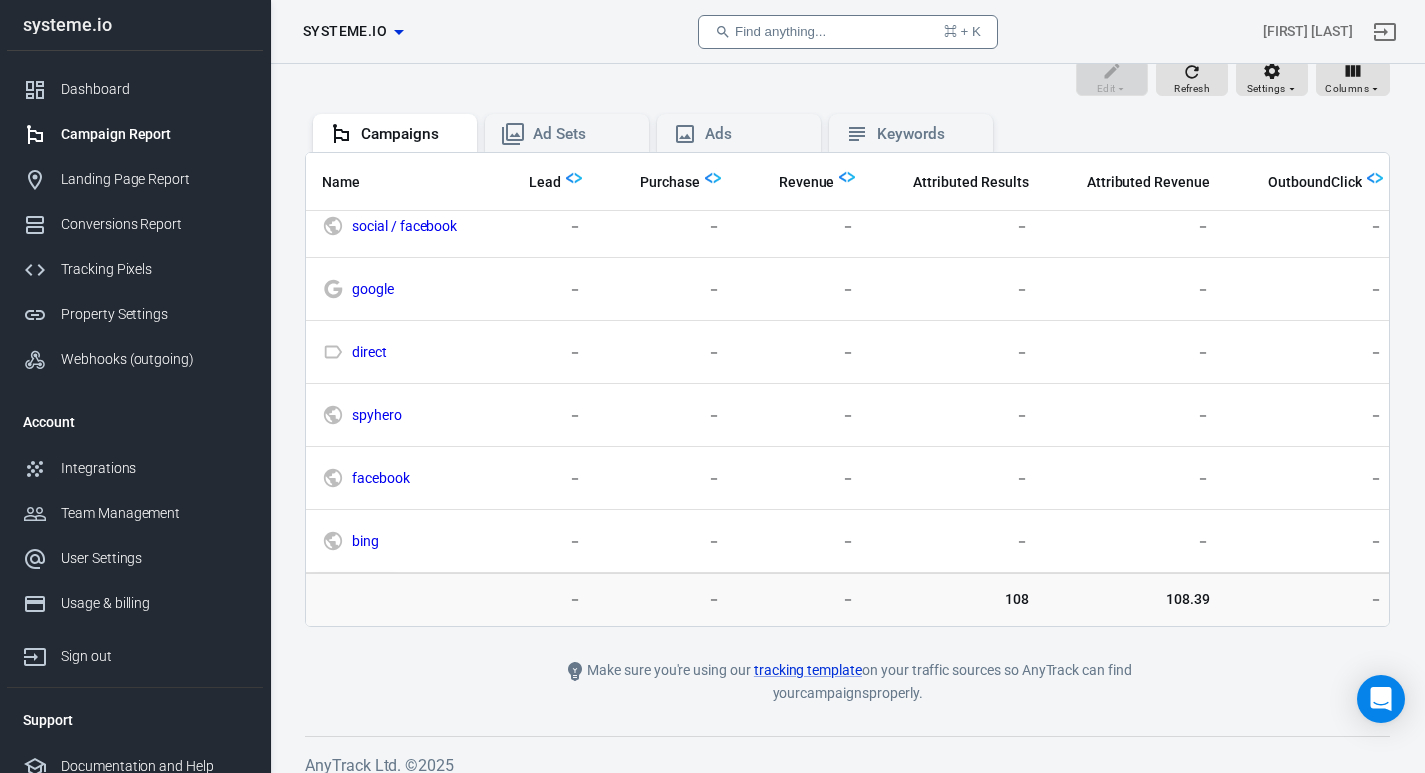 click on "Name Amount Spent ROAS Impressions Link Clicks Sessions Lead Purchase Revenue Attributed Results Attributed Revenue OutboundClick FormSubmit AddToCart Mitolyn 15.12 － 1,009 133 129 － － － 108 108.39 － － － social / facebook － － － － 9 － － － － － － － － google － － － － 2 － － － － － － － － direct － － － － 82 － － － － － － － － spyhero － － － － 1 － － － － － － － － facebook － － － － 3 － － － － － － － － bing － － － － 1 － － － － － － － － 15.12 － 1,009 133 227 － － － 108 108.39 － － －" at bounding box center (847, 389) 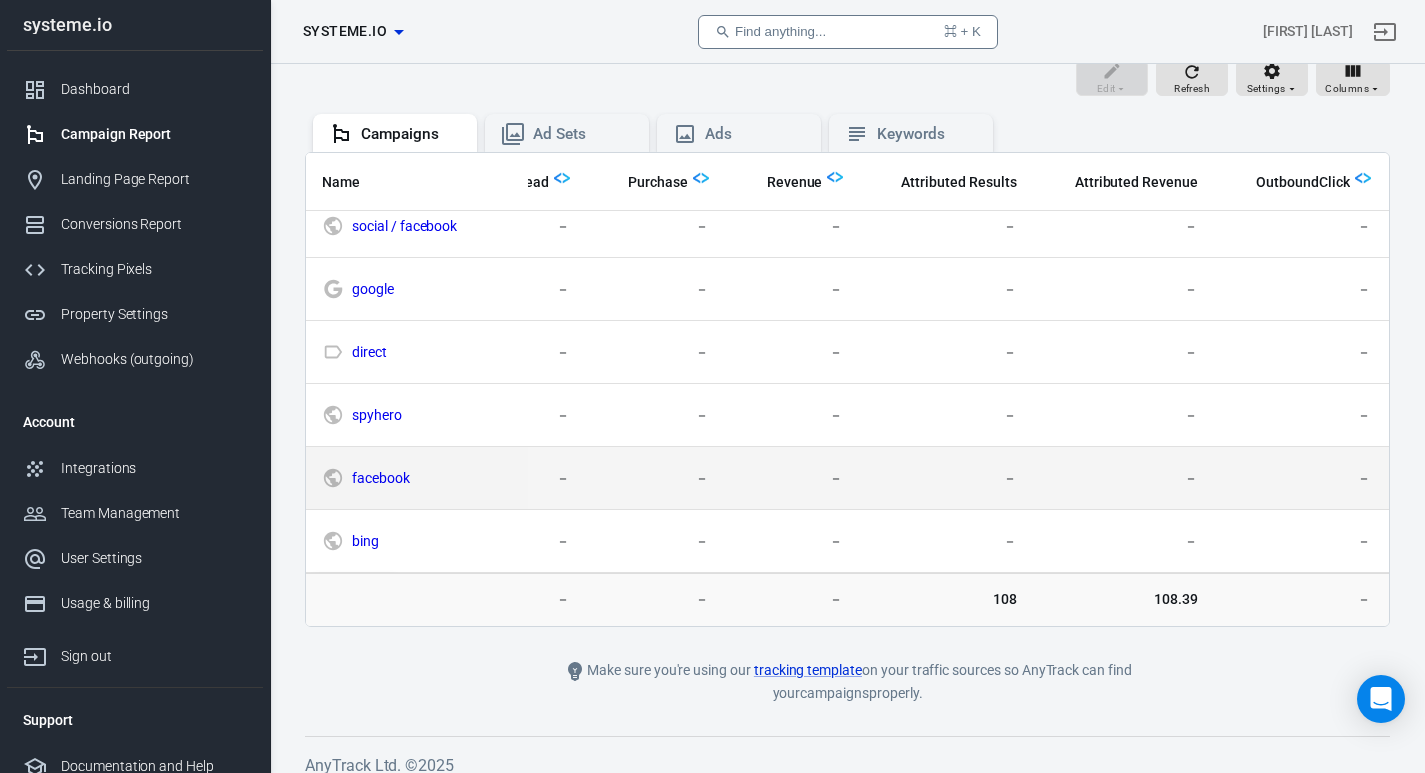 scroll, scrollTop: 0, scrollLeft: 716, axis: horizontal 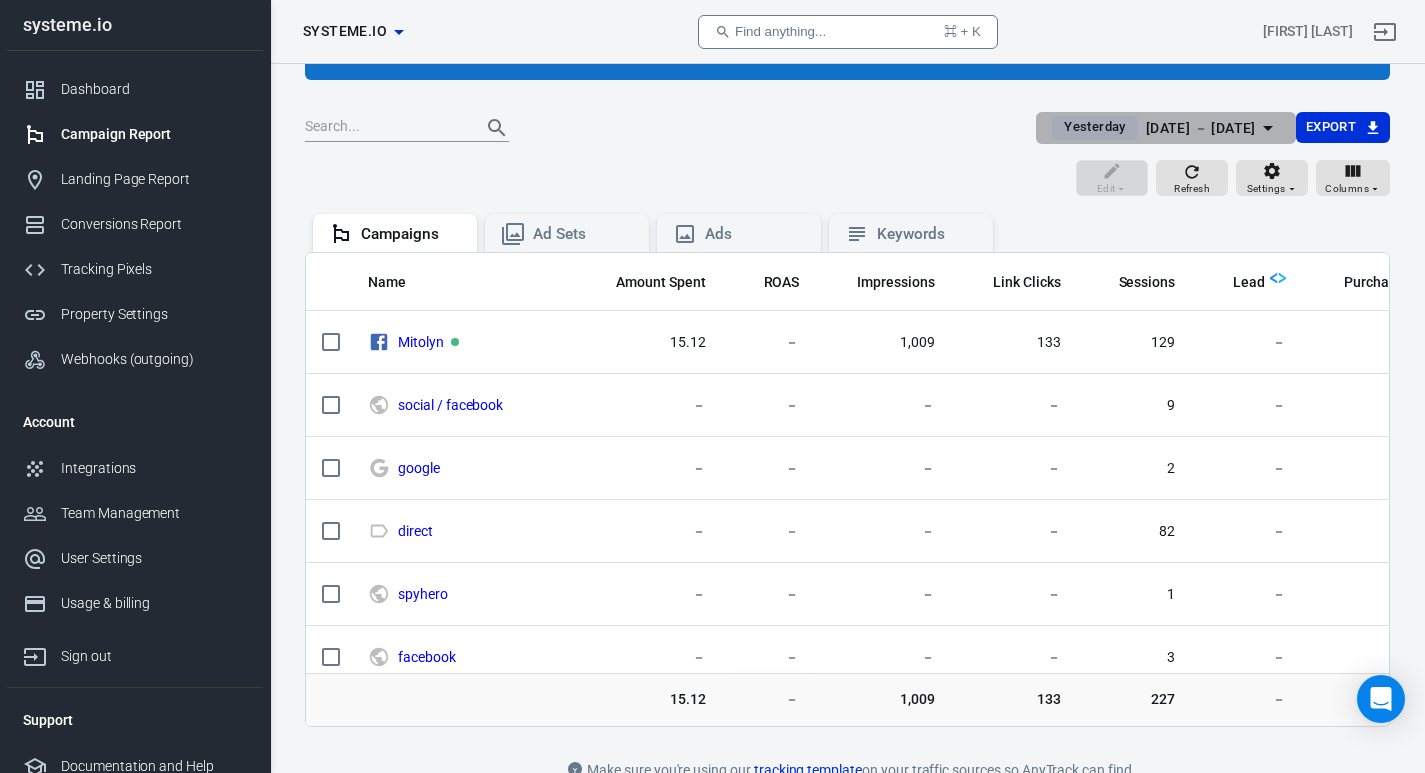 click on "[DATE] － [DATE]" at bounding box center (1201, 128) 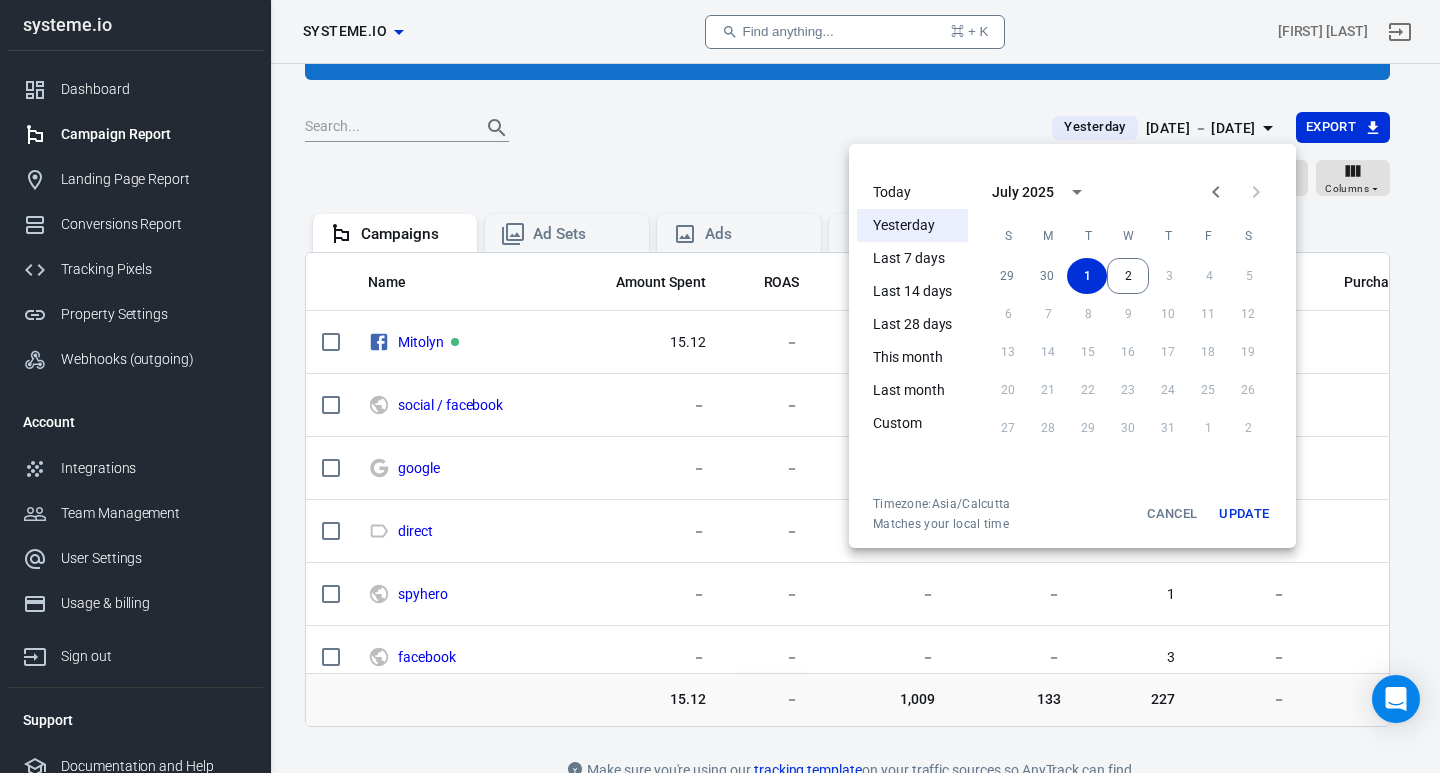 click on "Last 7 days" at bounding box center [912, 258] 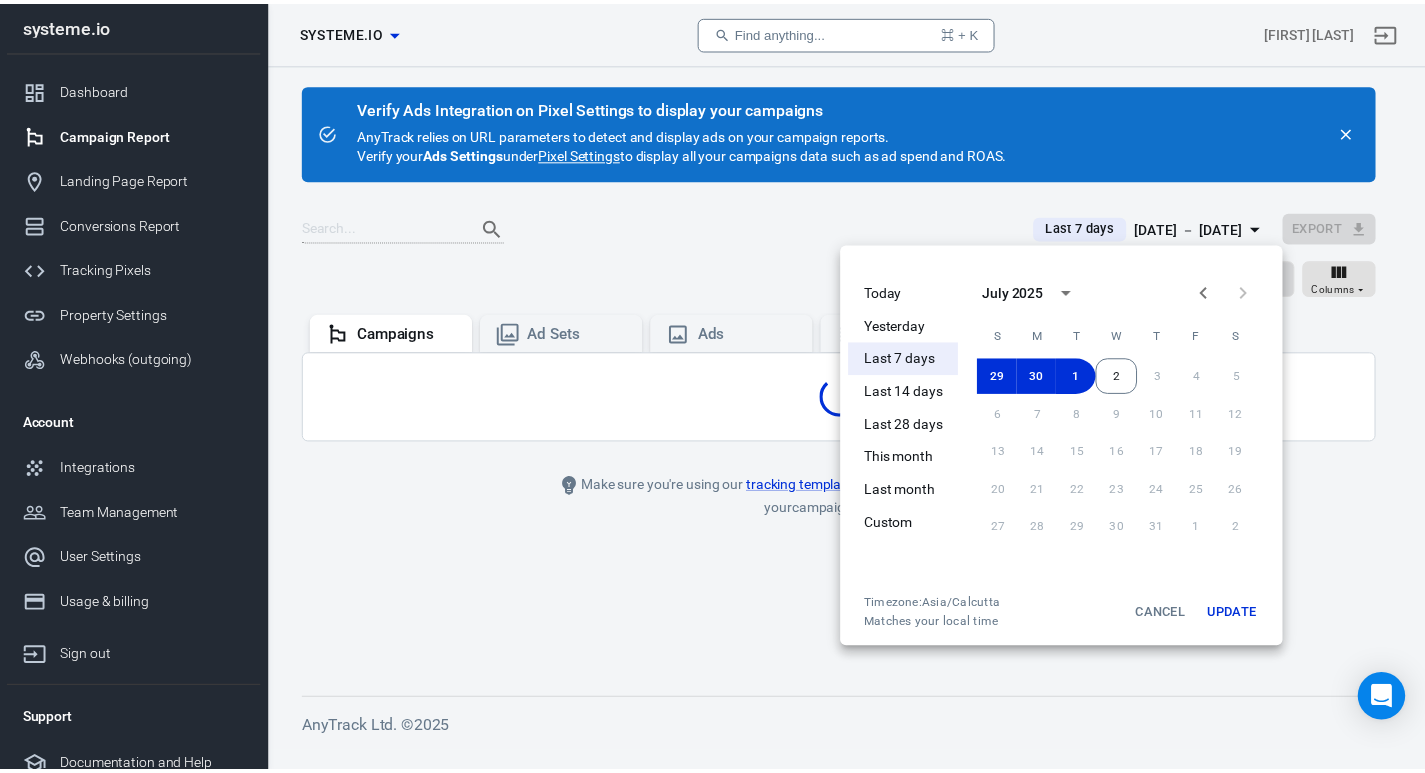 scroll, scrollTop: 0, scrollLeft: 0, axis: both 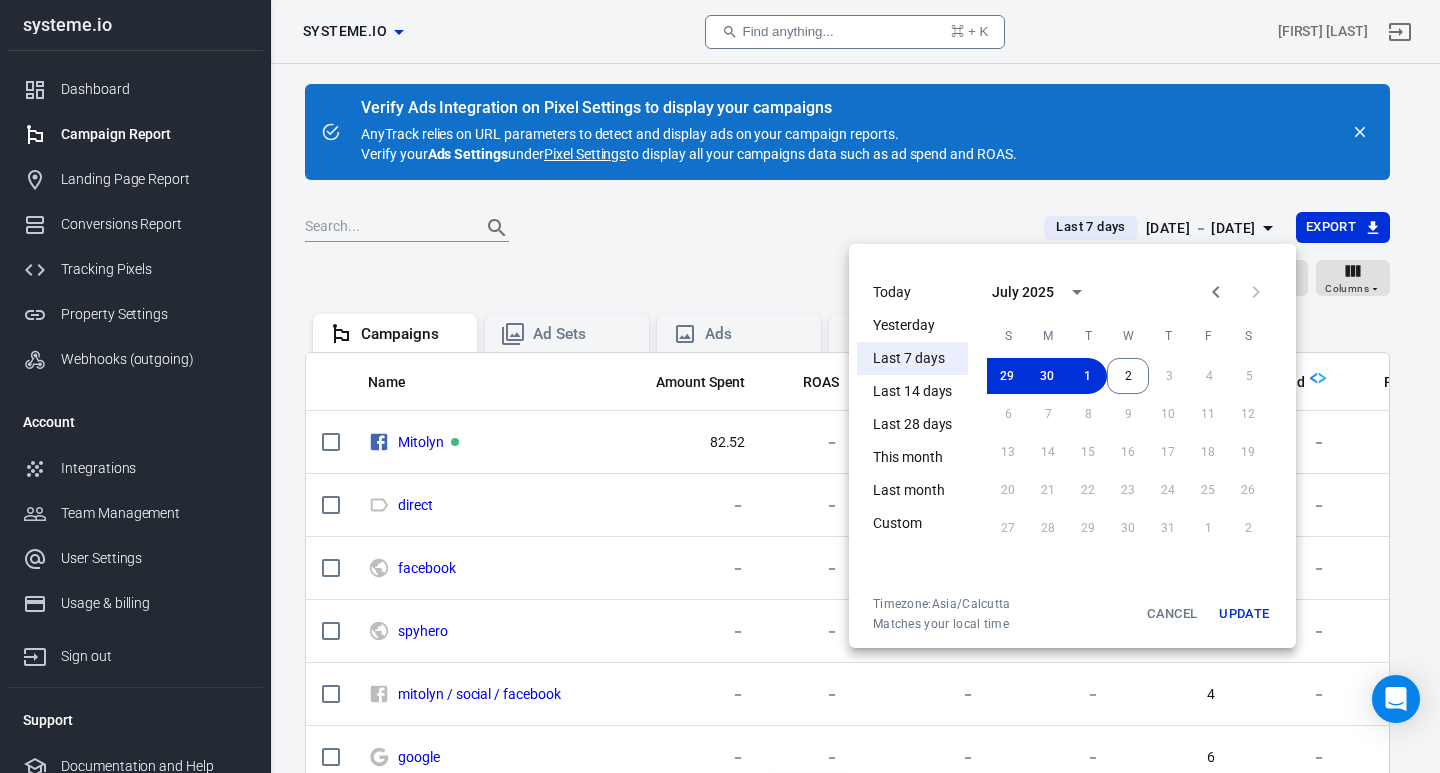 click at bounding box center (720, 386) 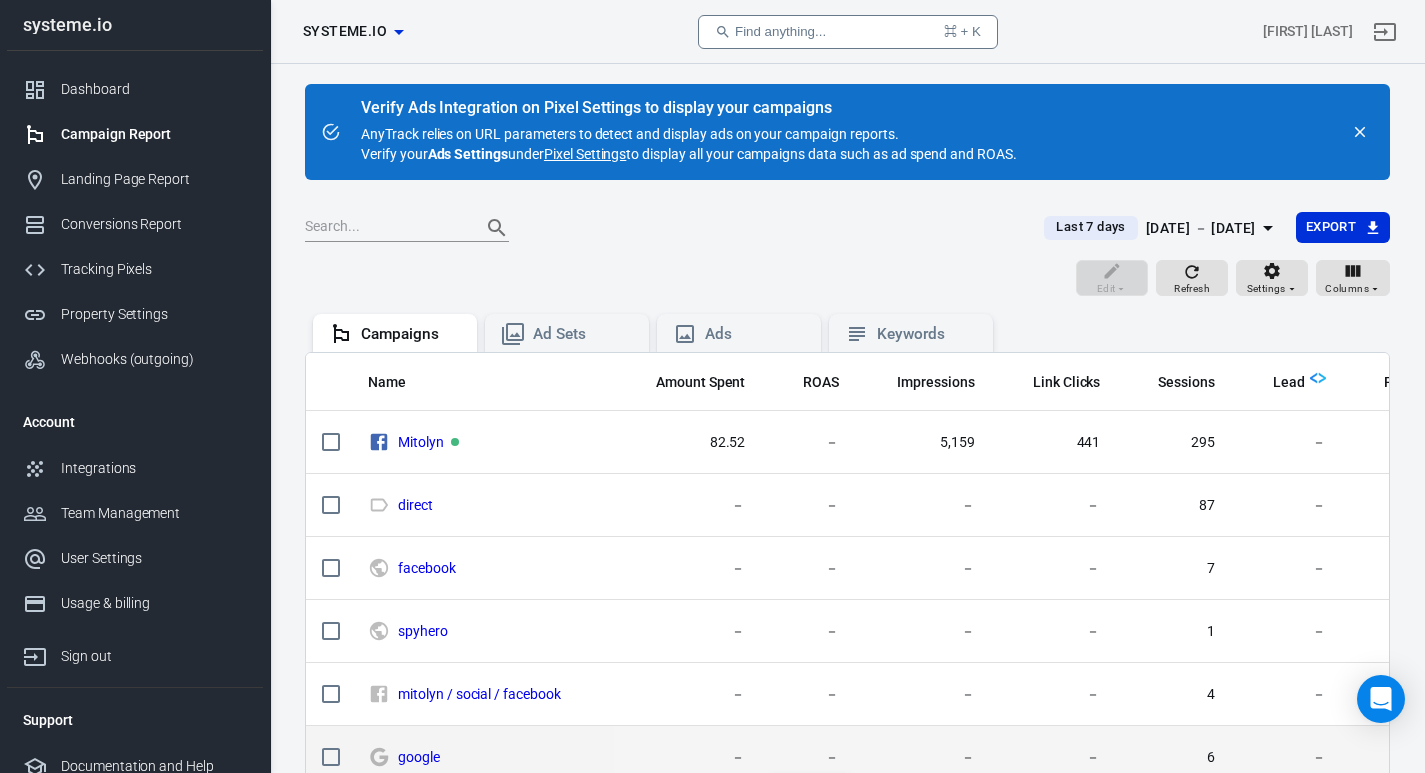 scroll, scrollTop: 157, scrollLeft: 0, axis: vertical 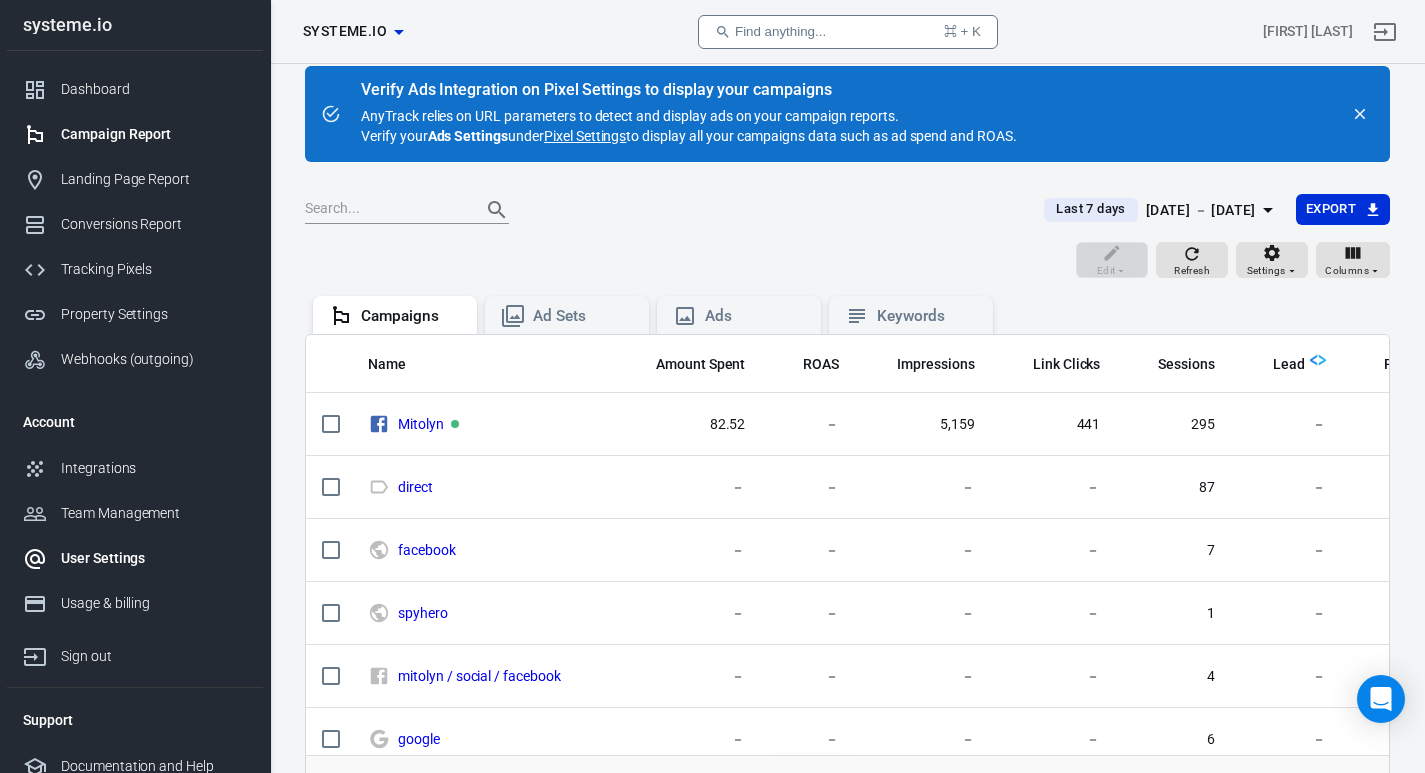 click on "User Settings" at bounding box center (154, 558) 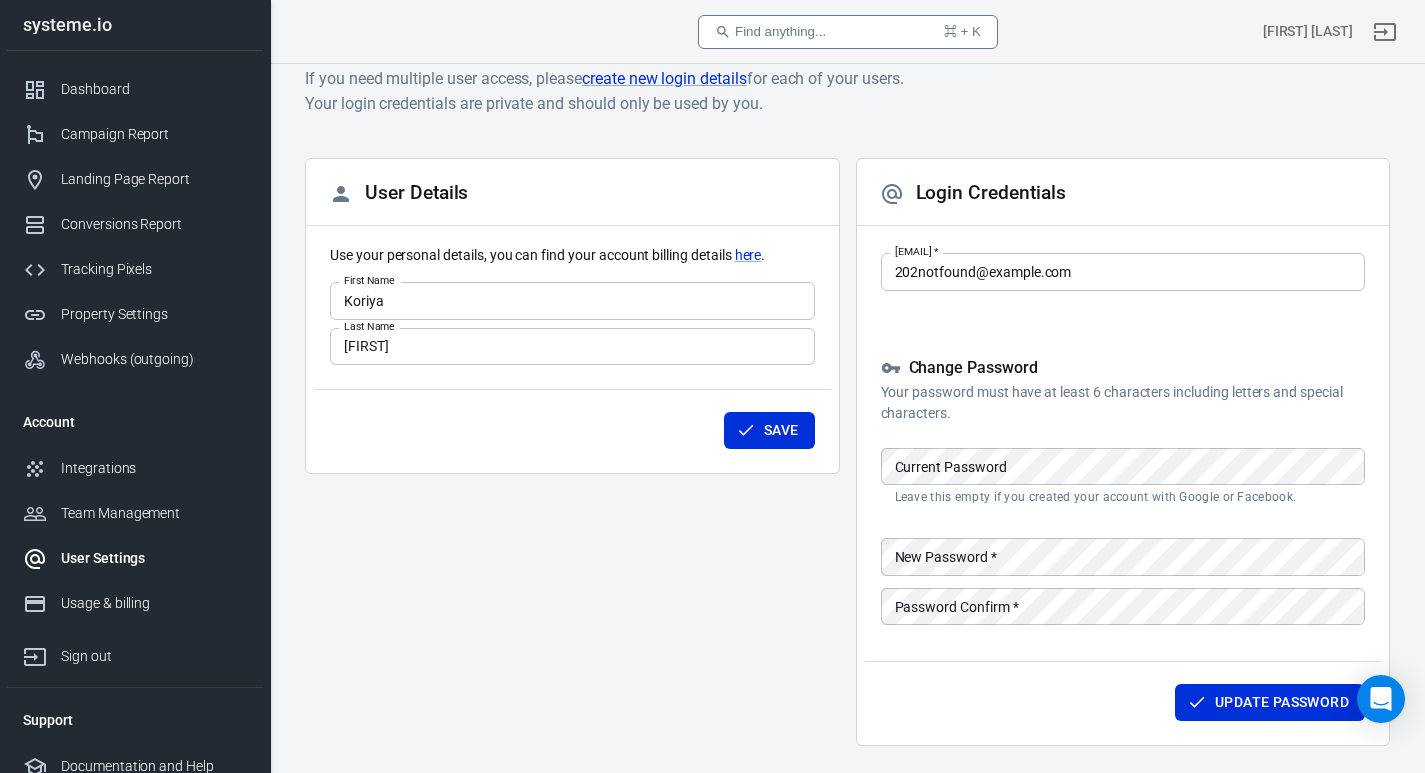 scroll, scrollTop: 93, scrollLeft: 0, axis: vertical 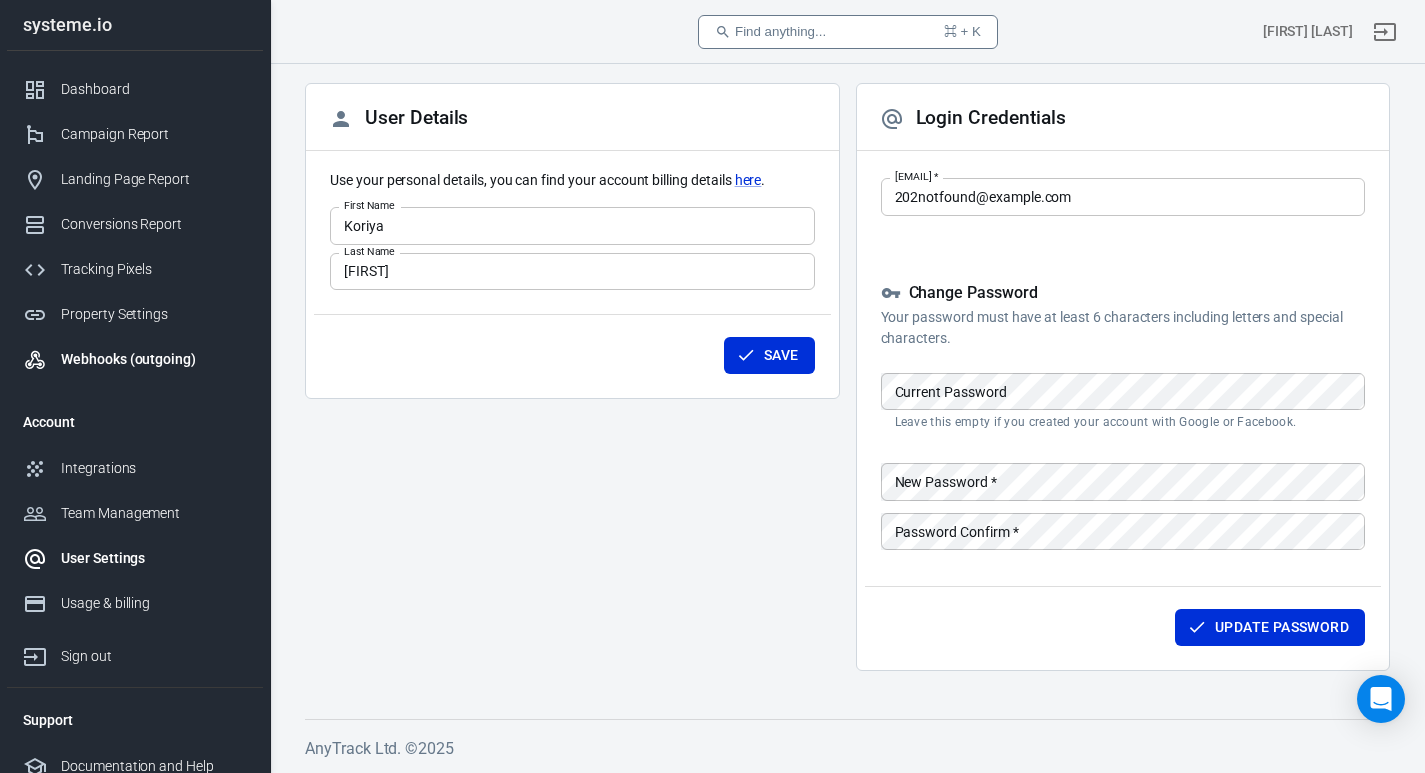 click on "Webhooks (outgoing)" at bounding box center (154, 359) 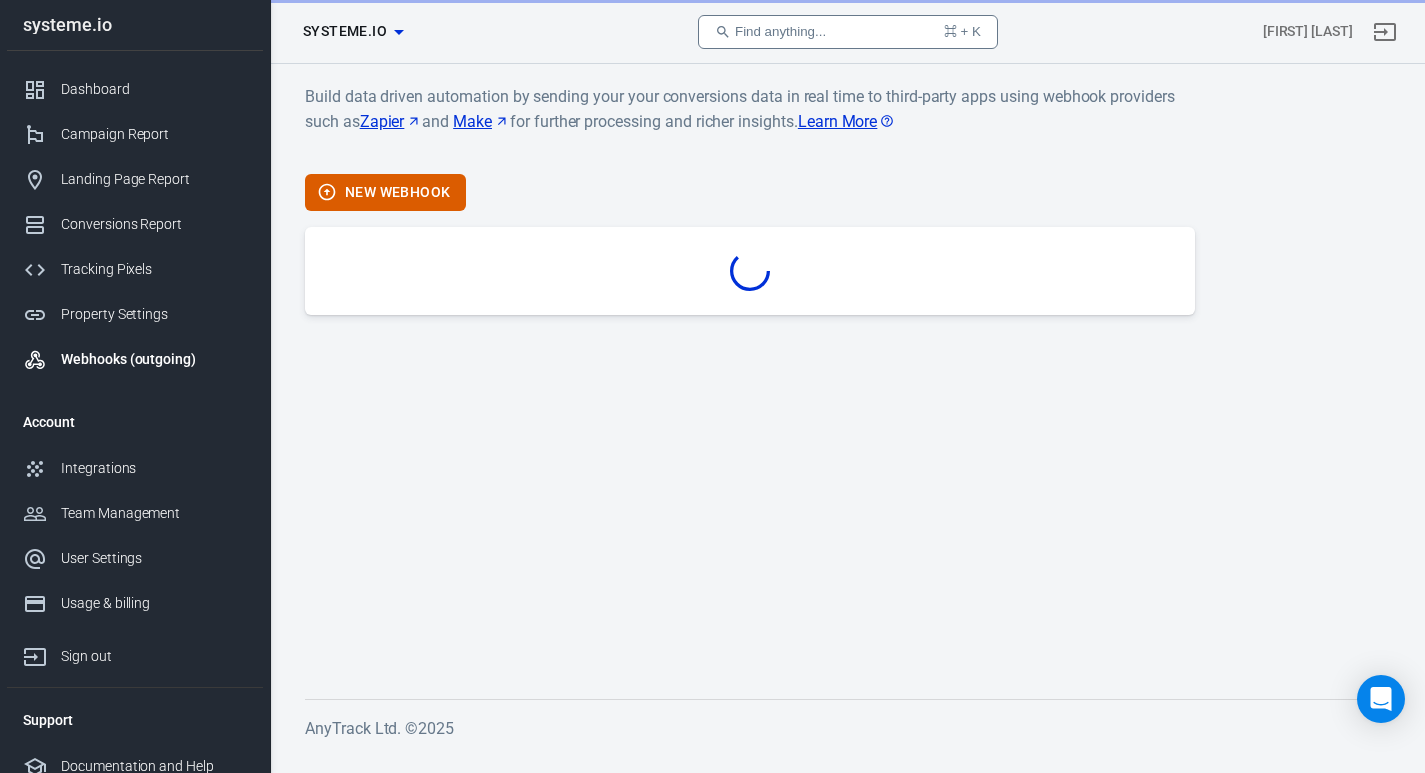 scroll, scrollTop: 0, scrollLeft: 0, axis: both 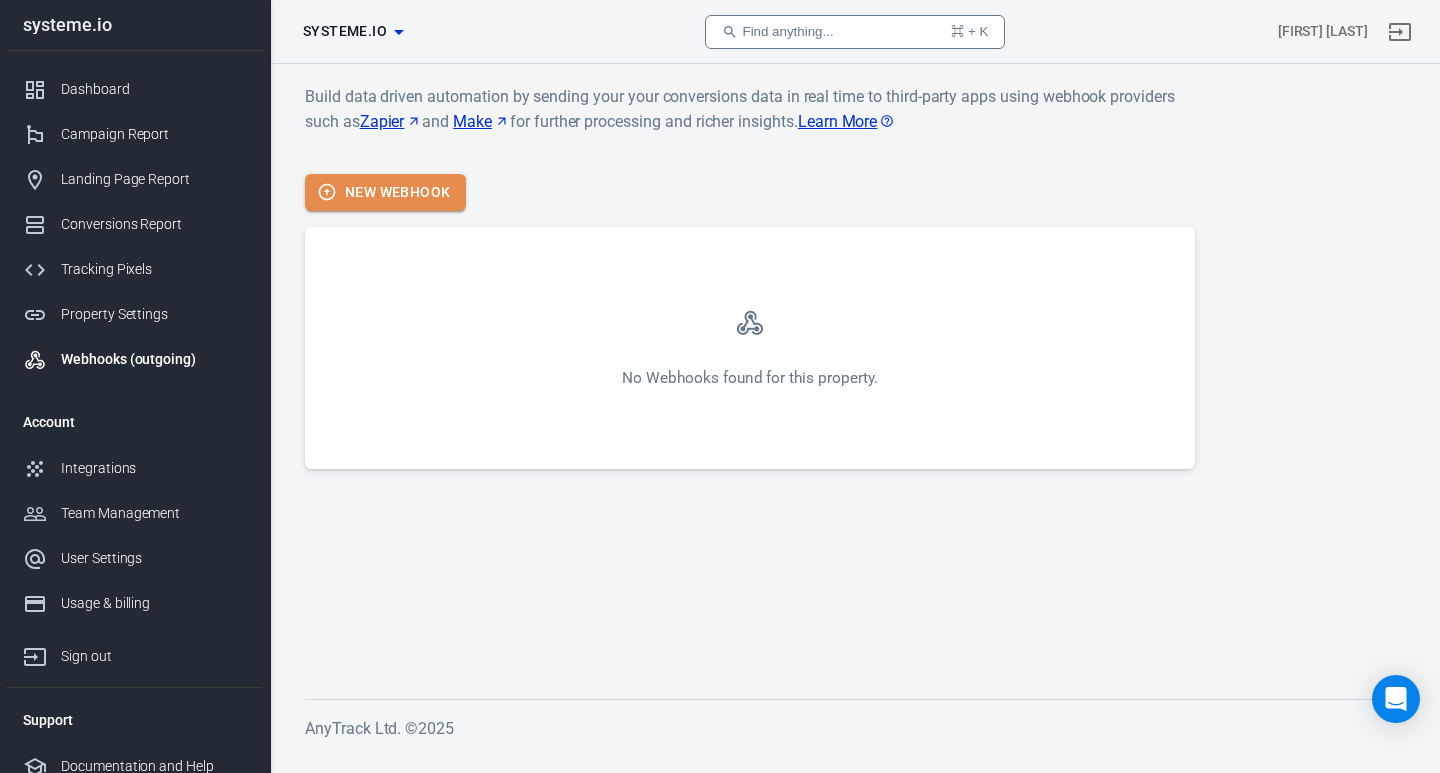 click on "New Webhook" at bounding box center (385, 192) 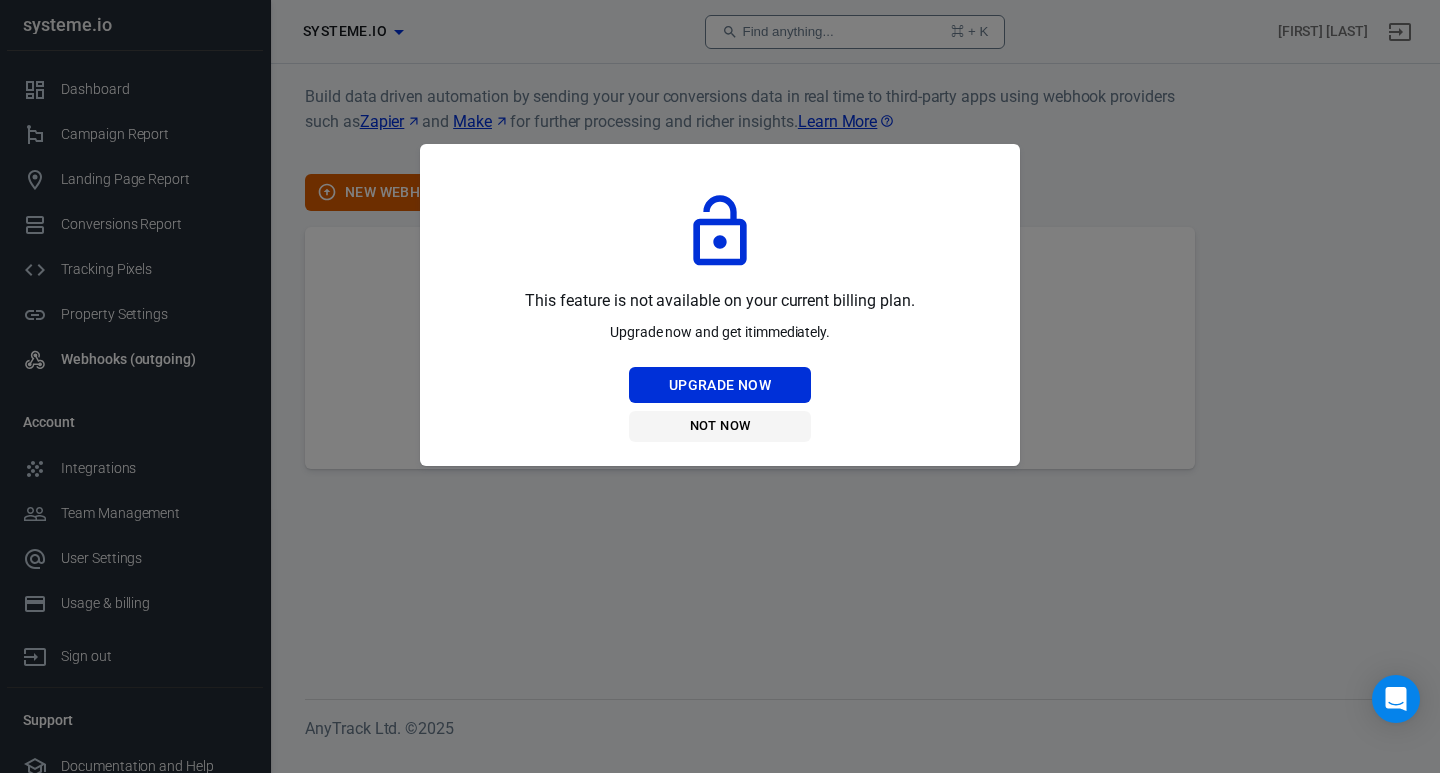 click on "Not Now" at bounding box center (720, 426) 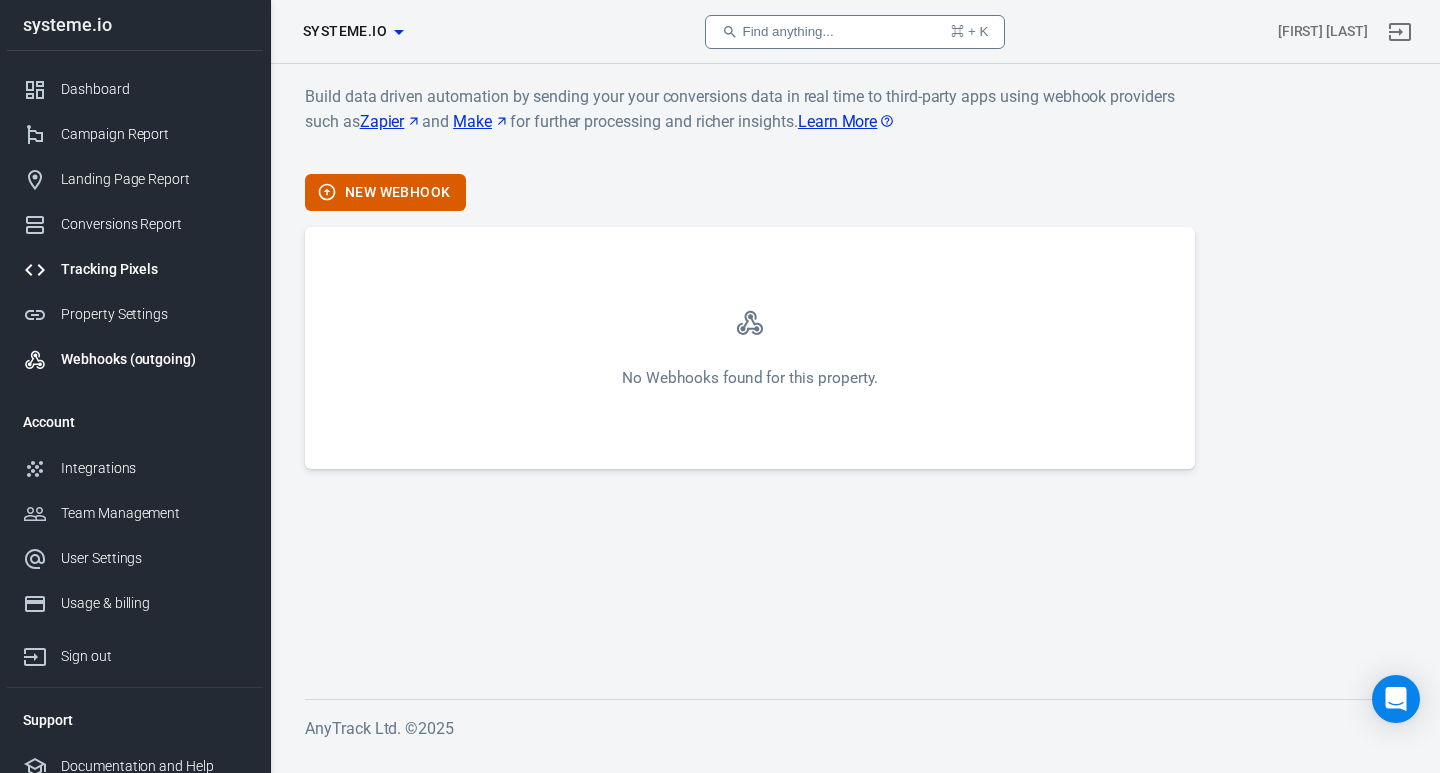 click on "Tracking Pixels" at bounding box center (154, 269) 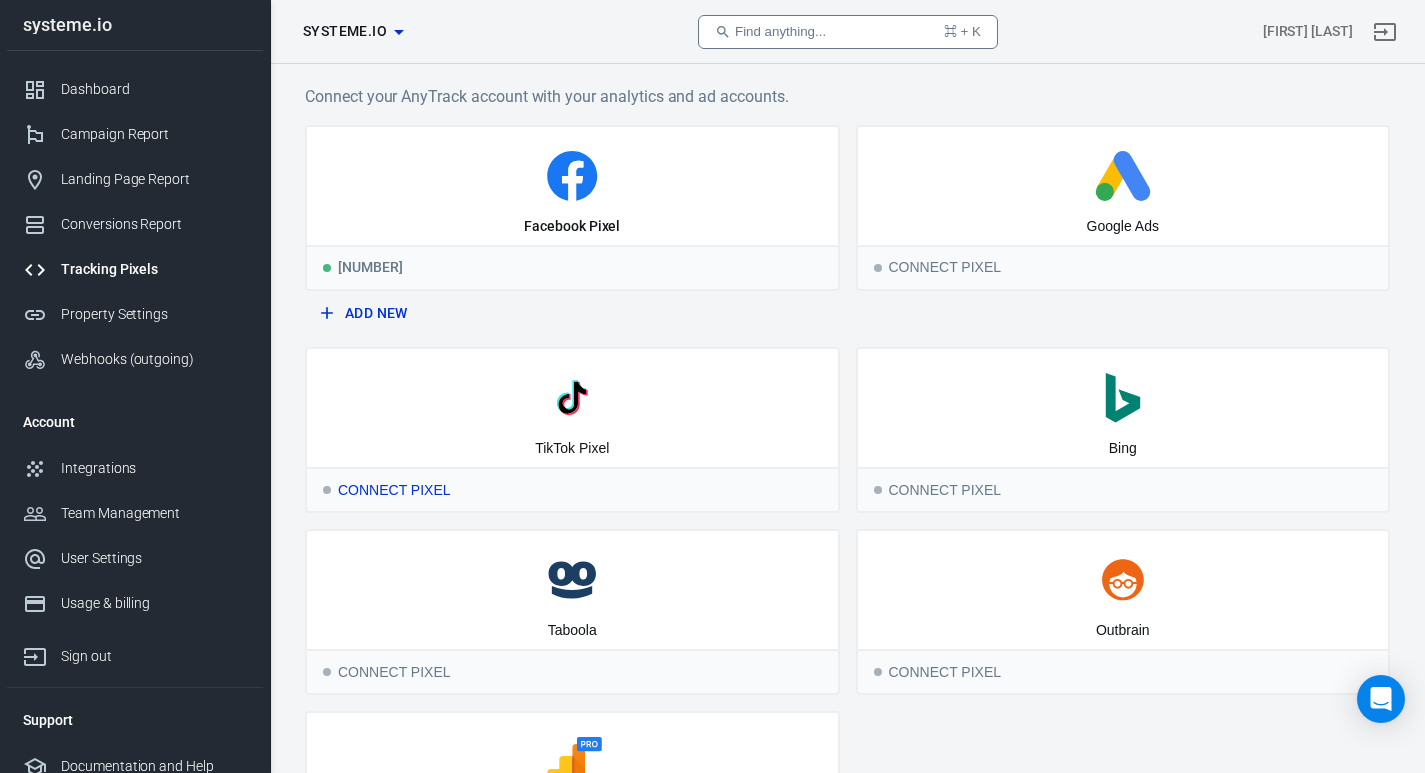 scroll, scrollTop: 191, scrollLeft: 0, axis: vertical 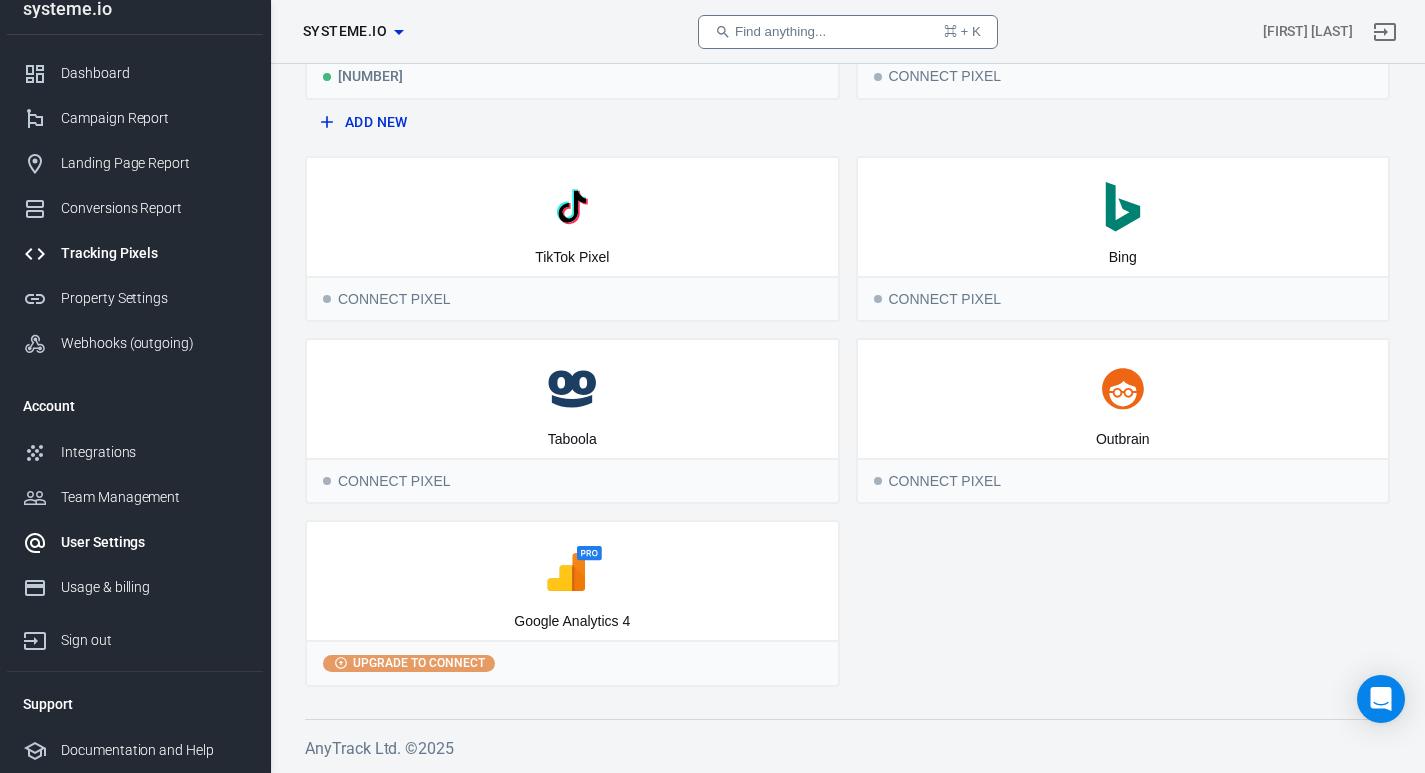 click on "User Settings" at bounding box center (154, 542) 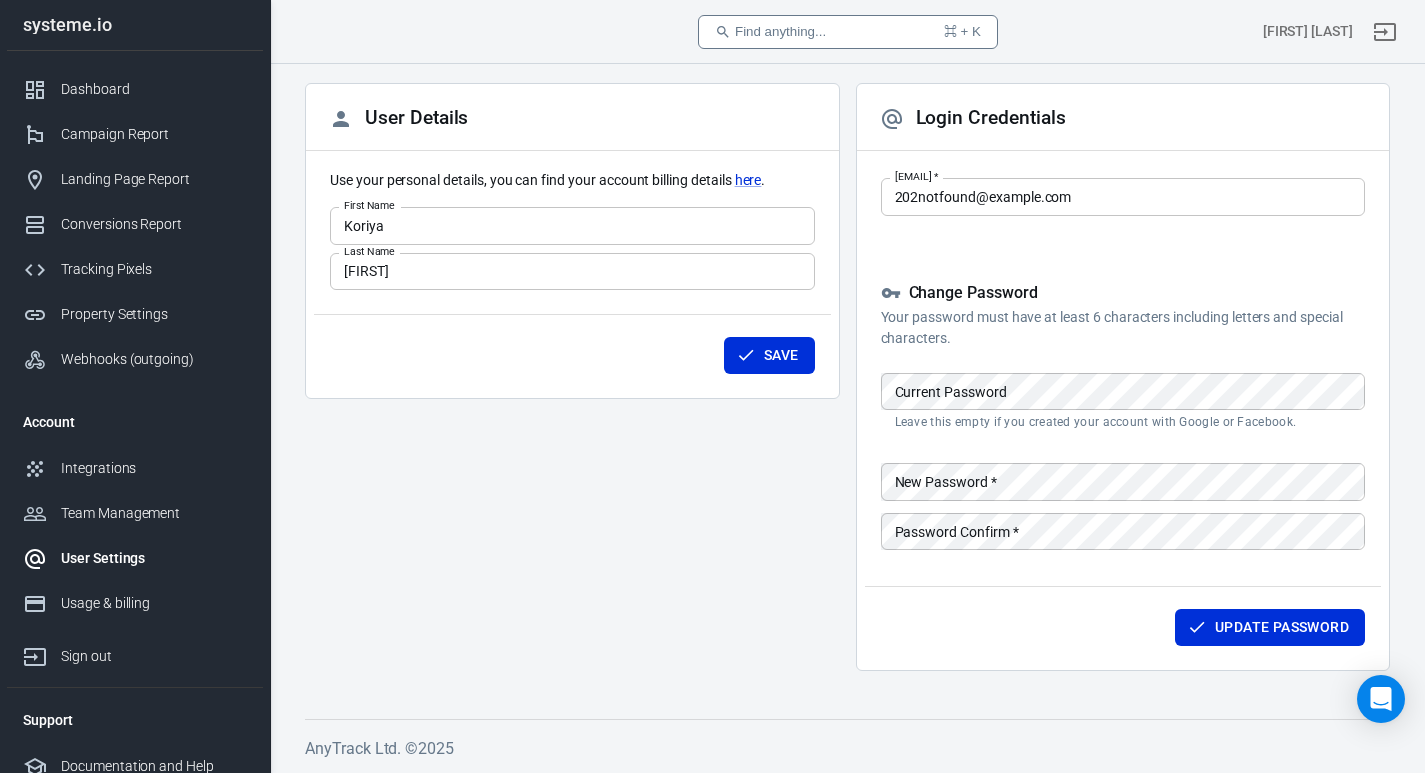 scroll, scrollTop: 93, scrollLeft: 0, axis: vertical 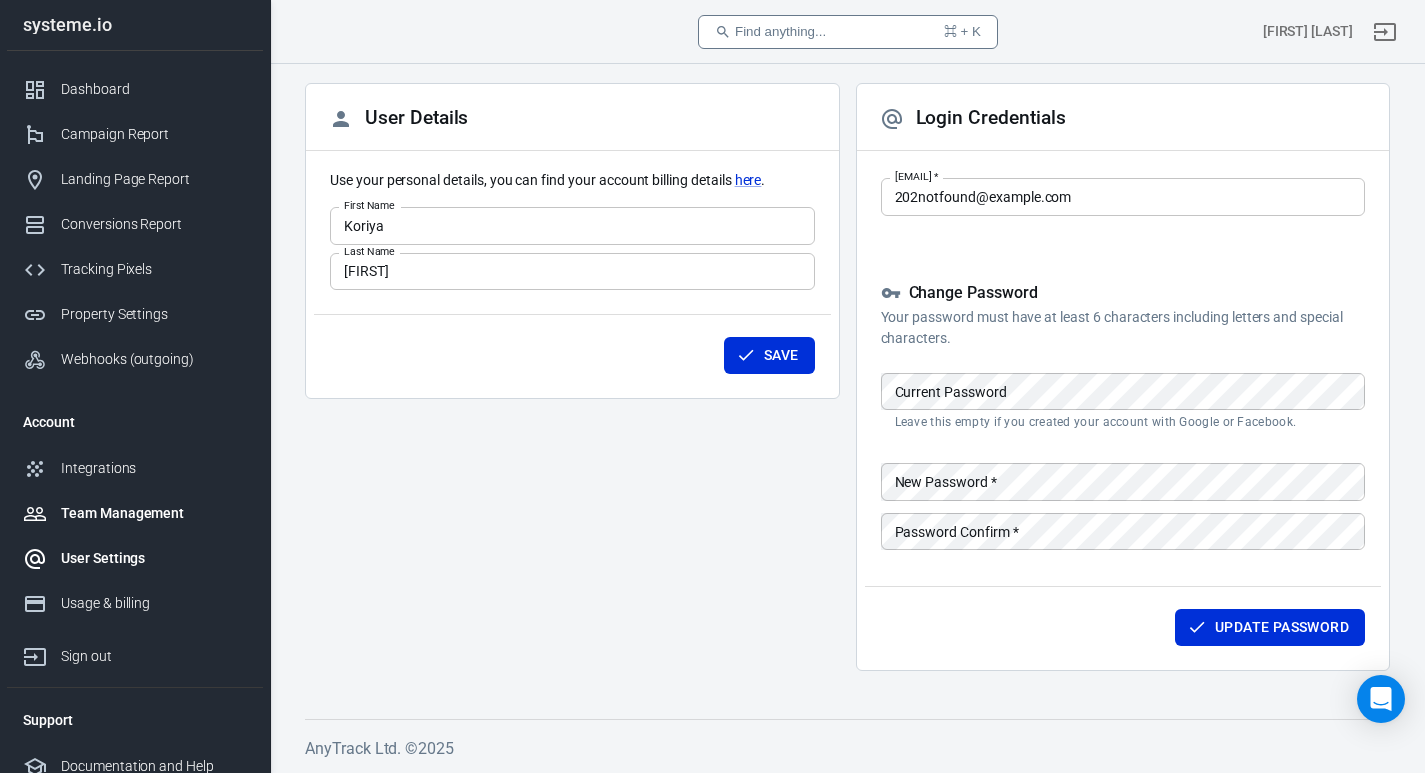 click on "Team Management" at bounding box center (154, 513) 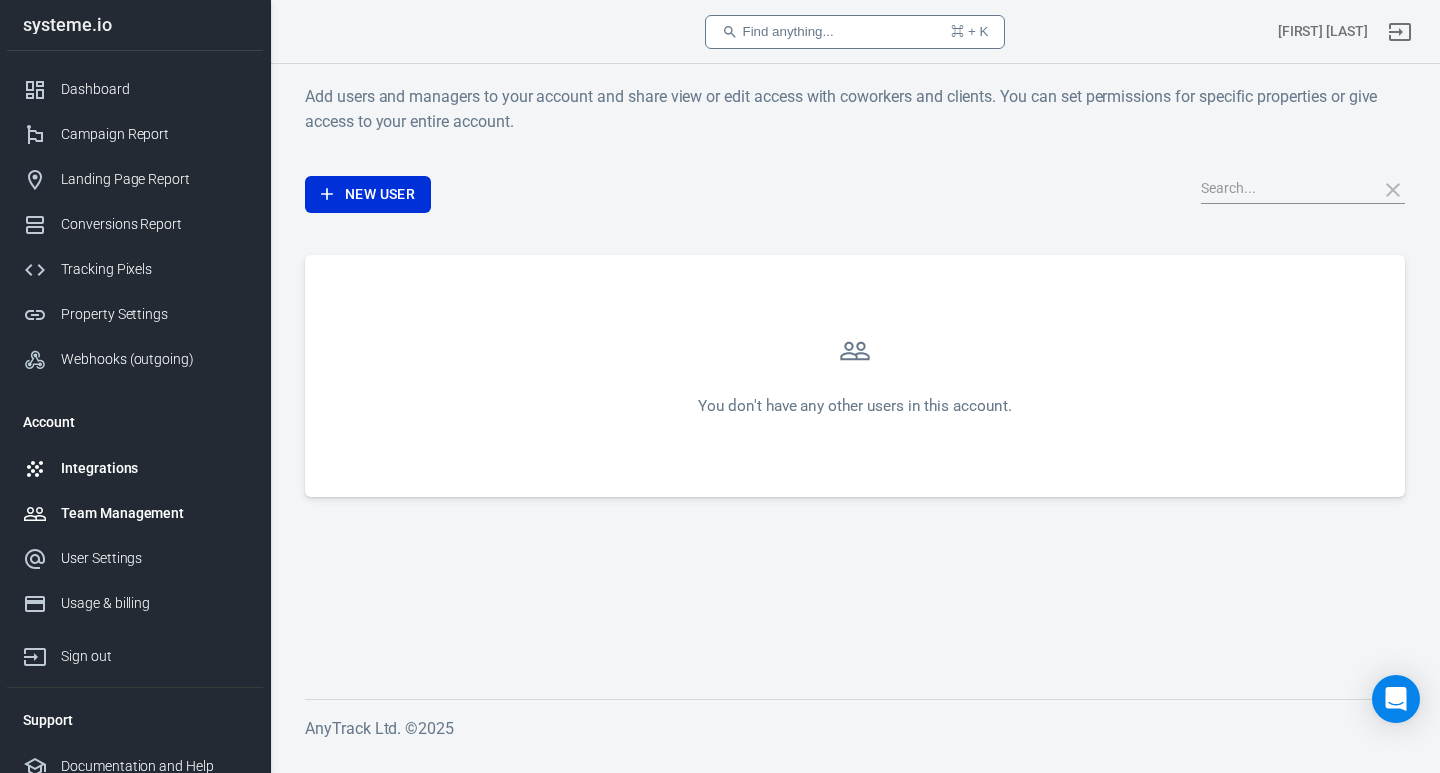 click on "Integrations" at bounding box center (154, 468) 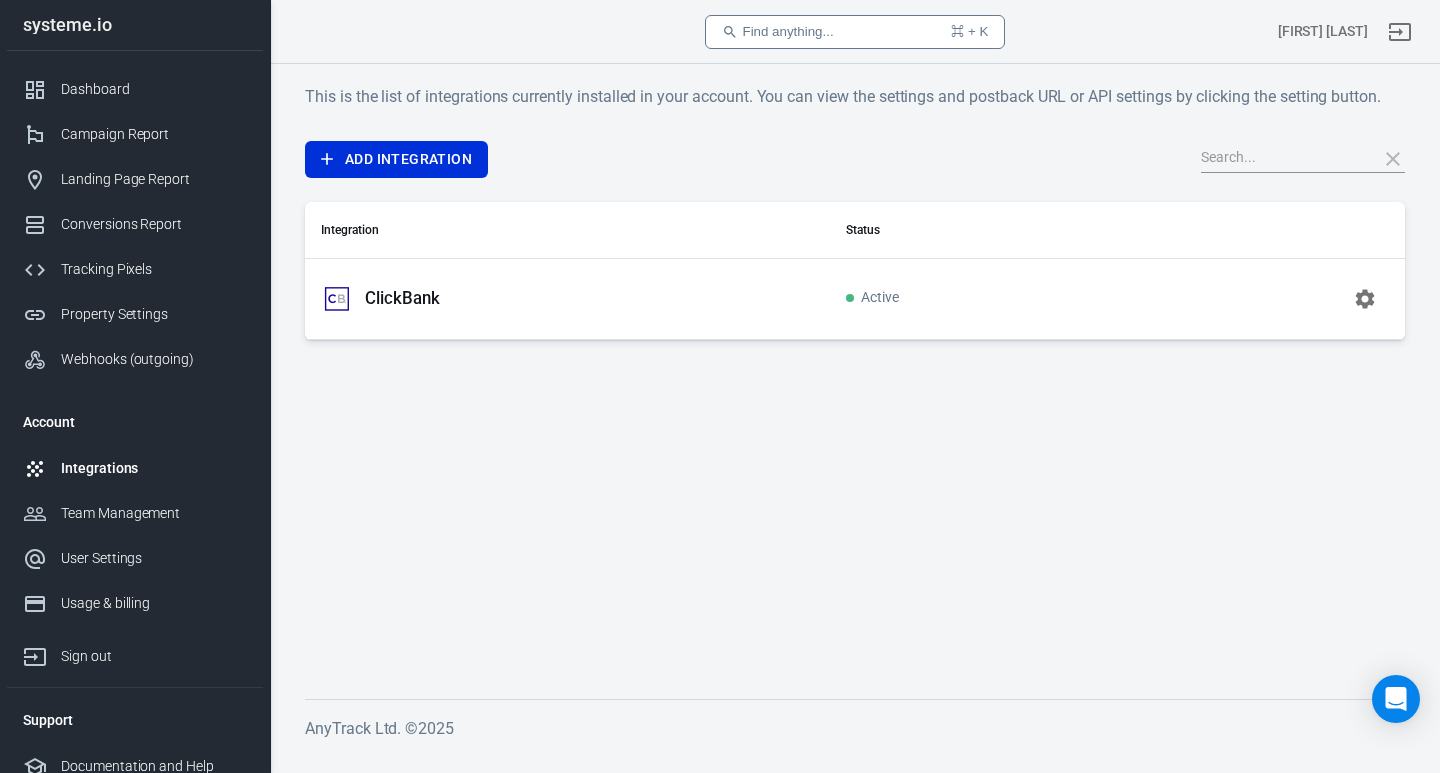 click on "ClickBank" at bounding box center [402, 298] 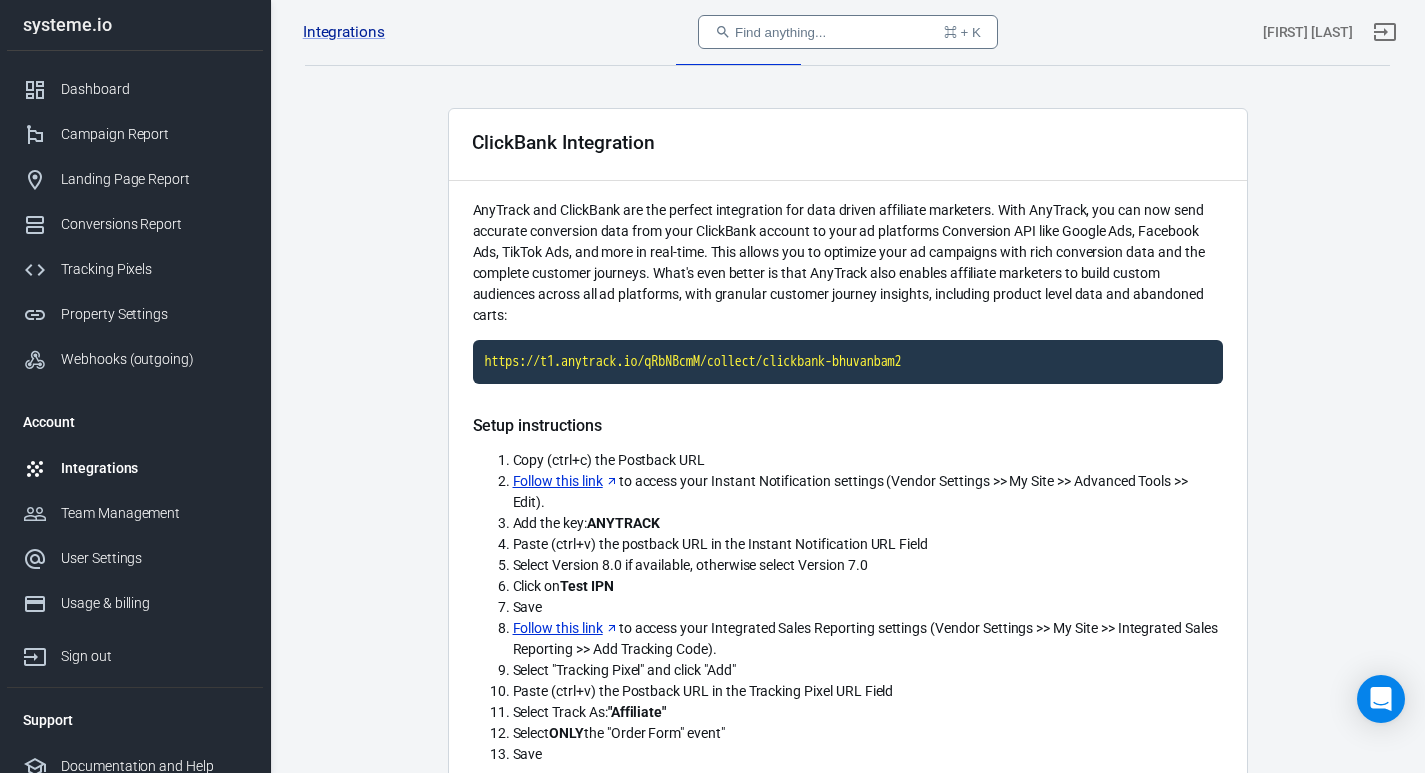 scroll, scrollTop: 0, scrollLeft: 0, axis: both 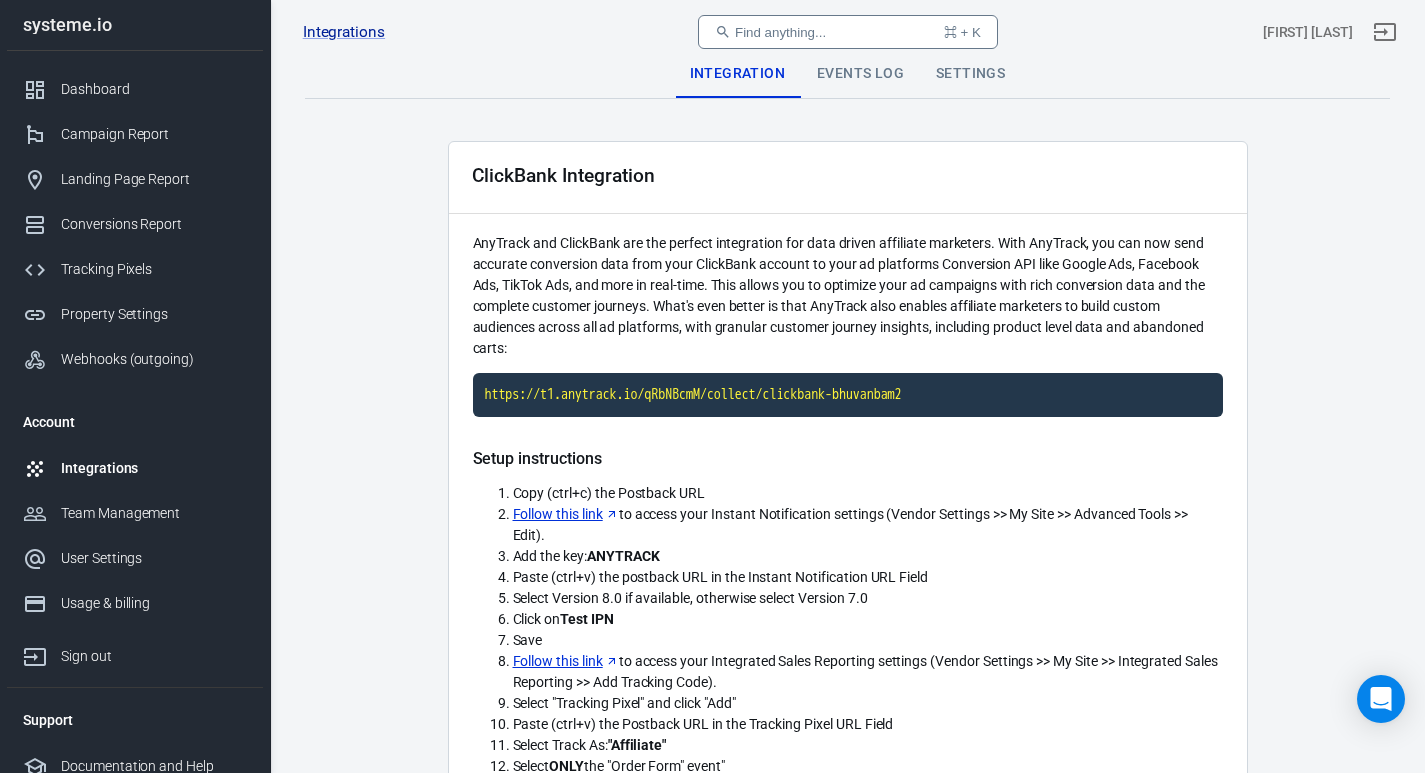 click on "Events Log" at bounding box center (860, 74) 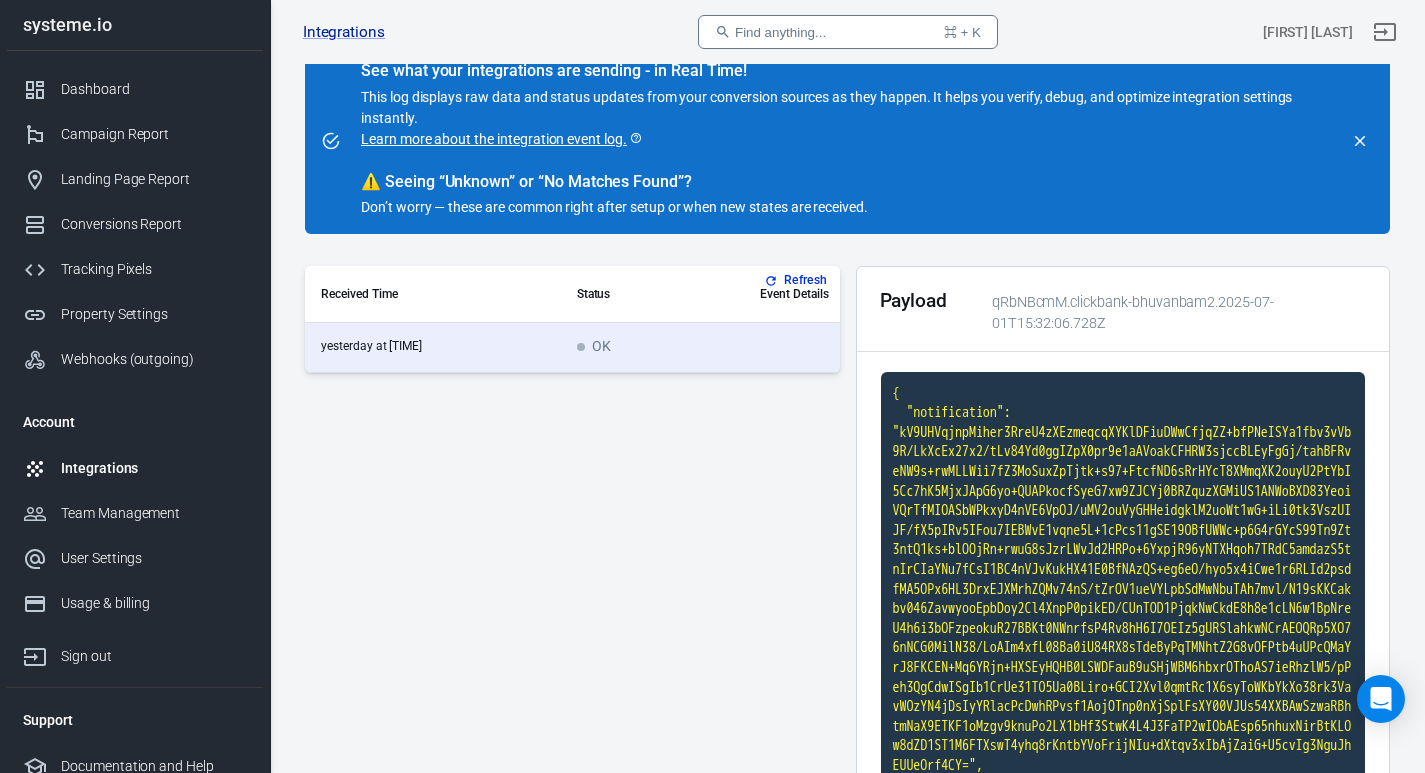 scroll, scrollTop: 0, scrollLeft: 0, axis: both 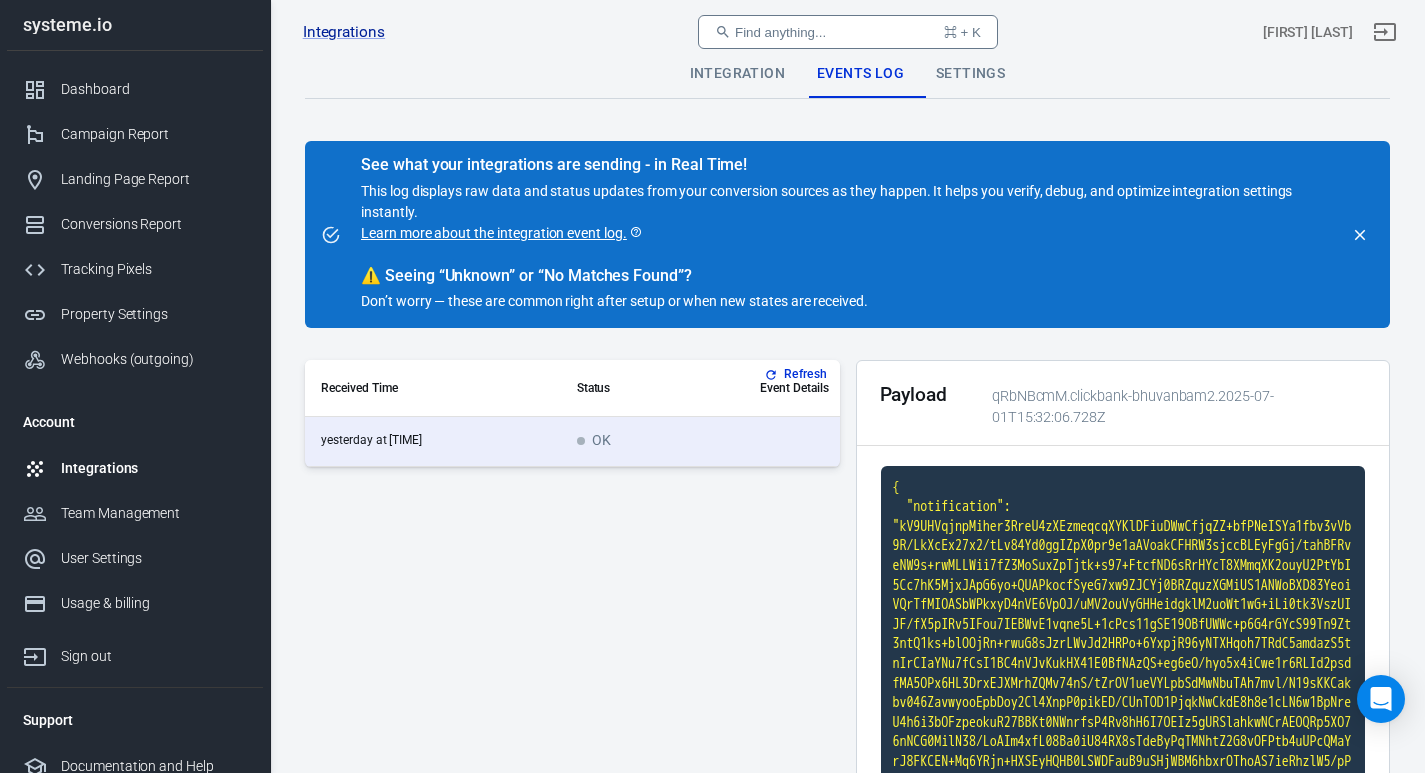 click on "Integrations ClickBank Find anything... ⌘ + K [FIRST] [LAST]" at bounding box center [848, 32] 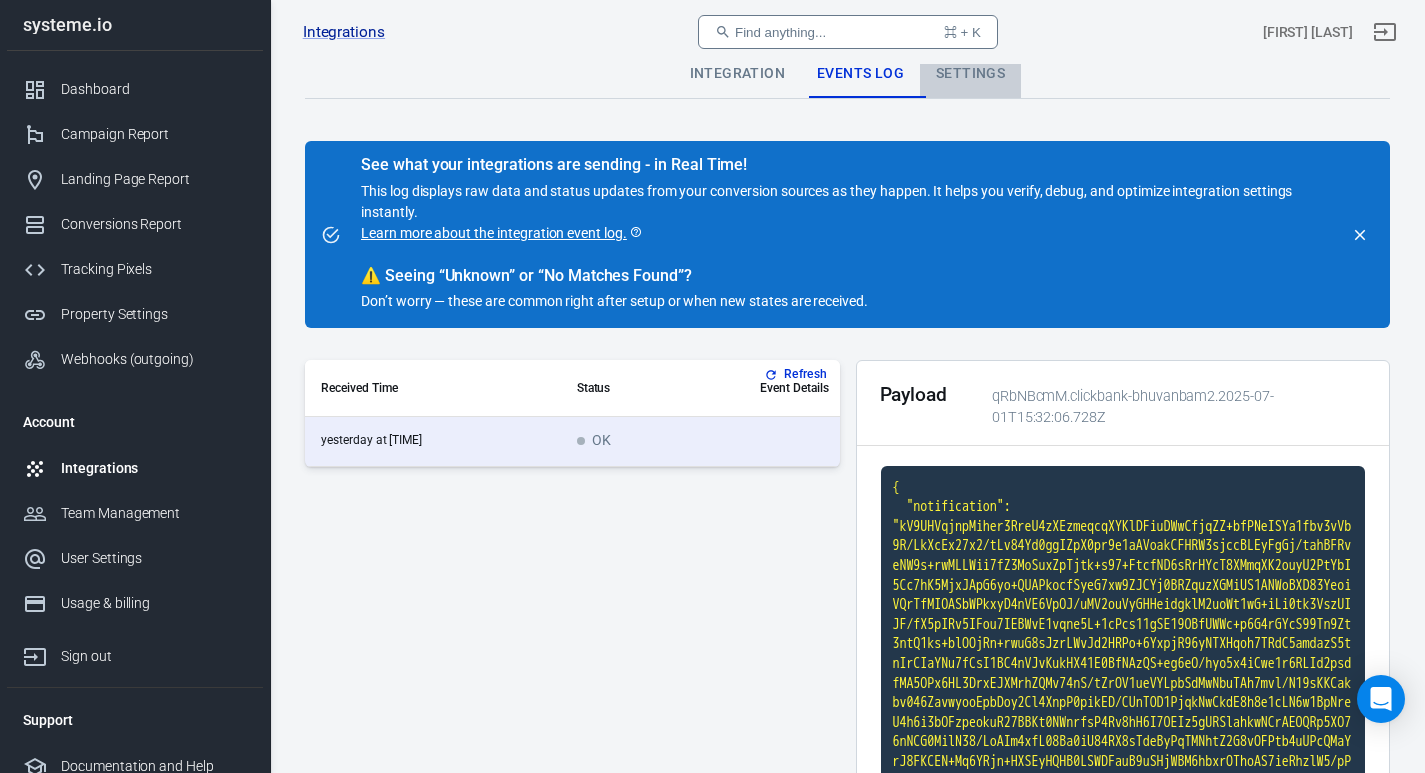 click on "Settings" at bounding box center [970, 74] 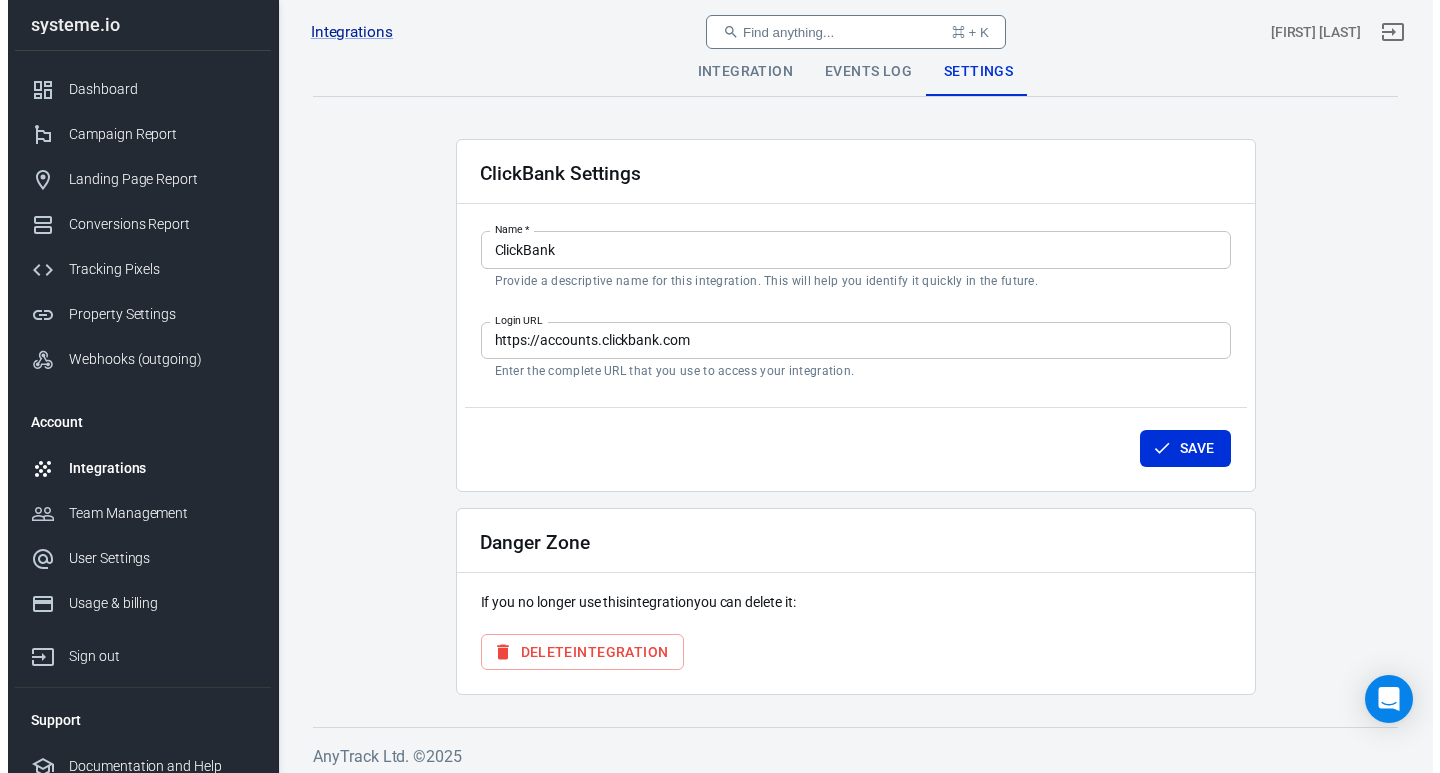 scroll, scrollTop: 0, scrollLeft: 0, axis: both 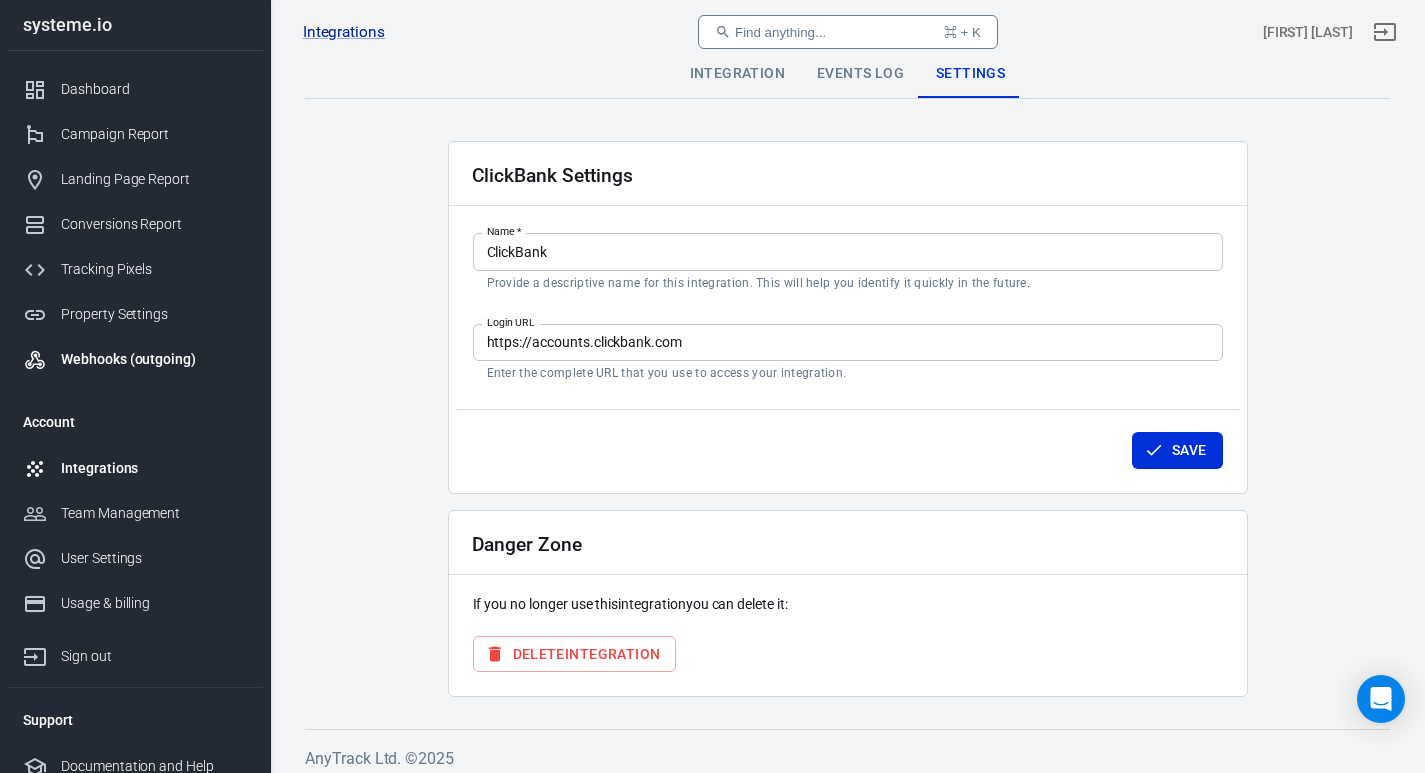 click on "Webhooks (outgoing)" at bounding box center [154, 359] 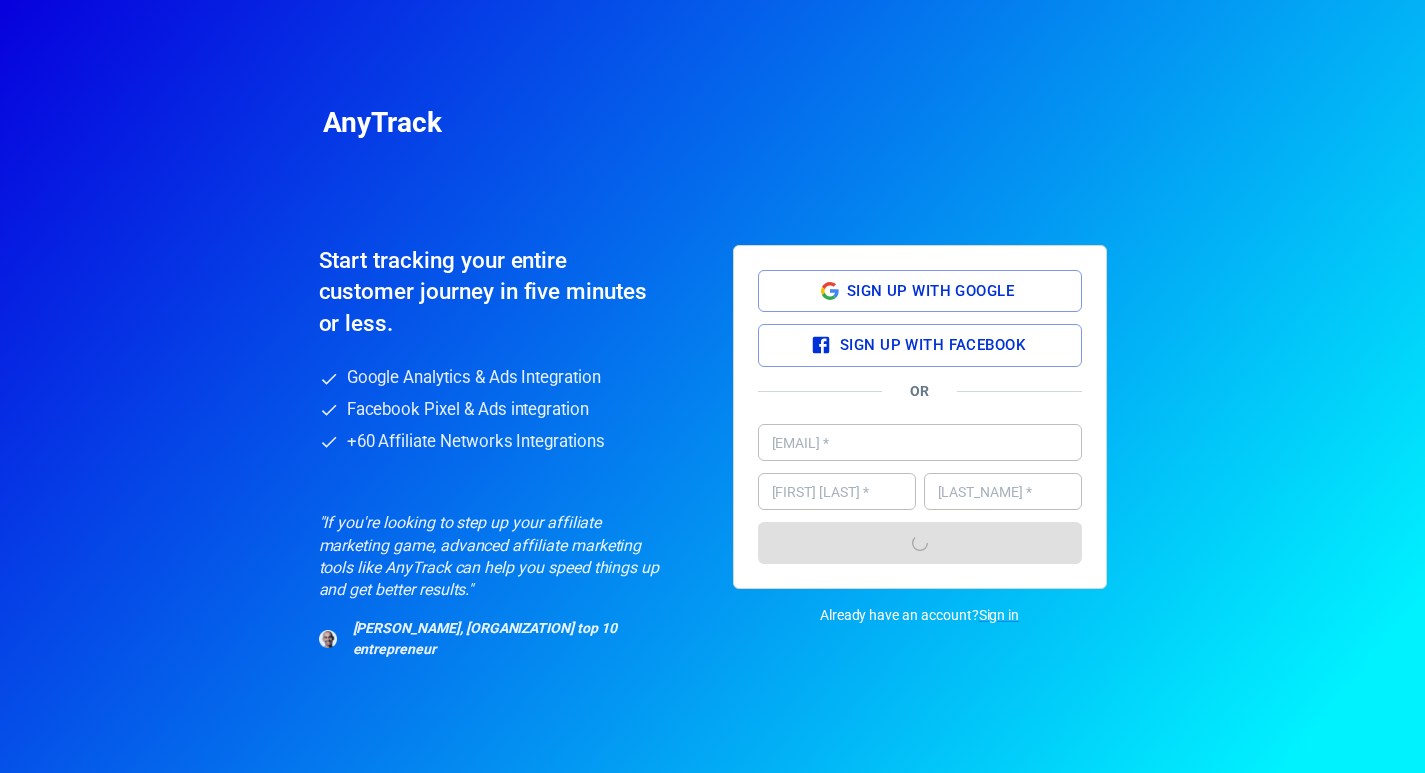 scroll, scrollTop: 0, scrollLeft: 0, axis: both 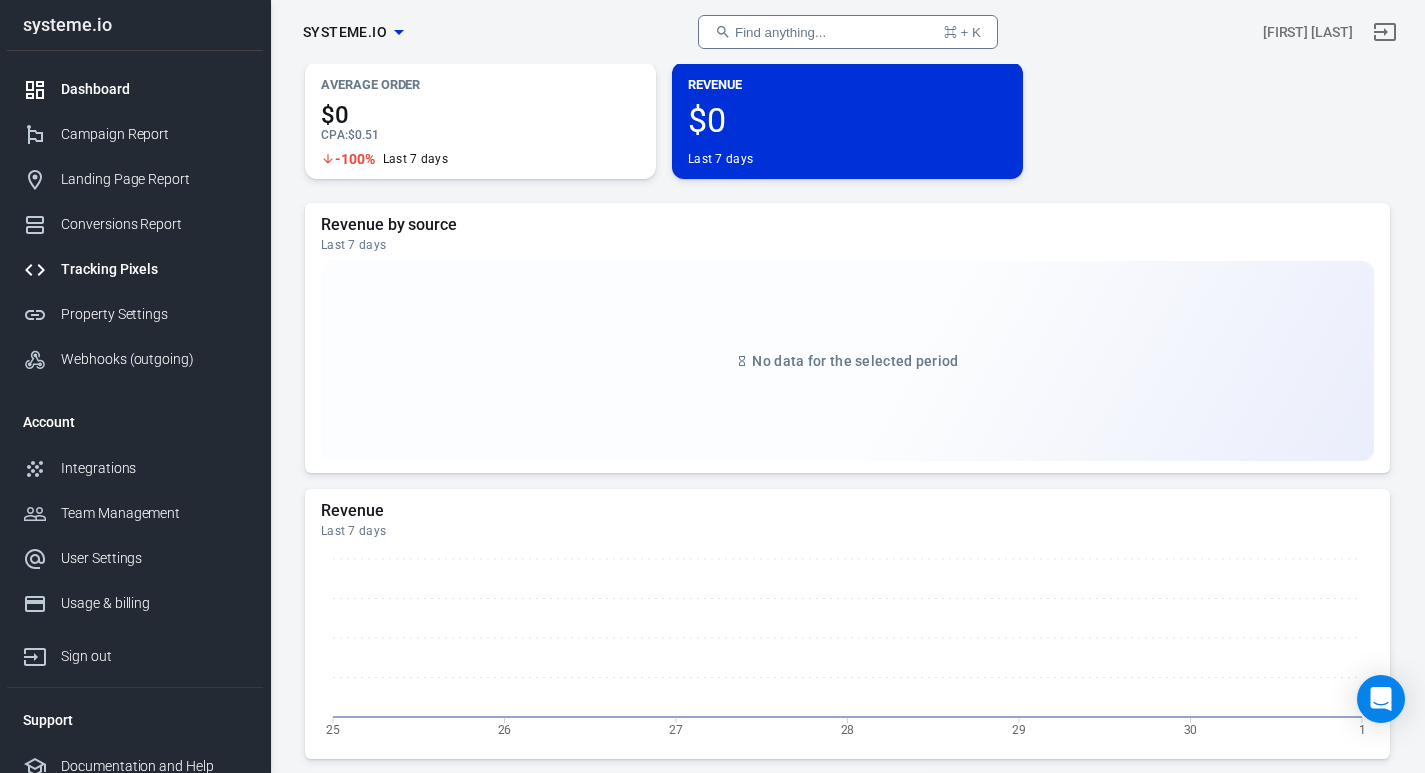 click on "Tracking Pixels" at bounding box center (154, 269) 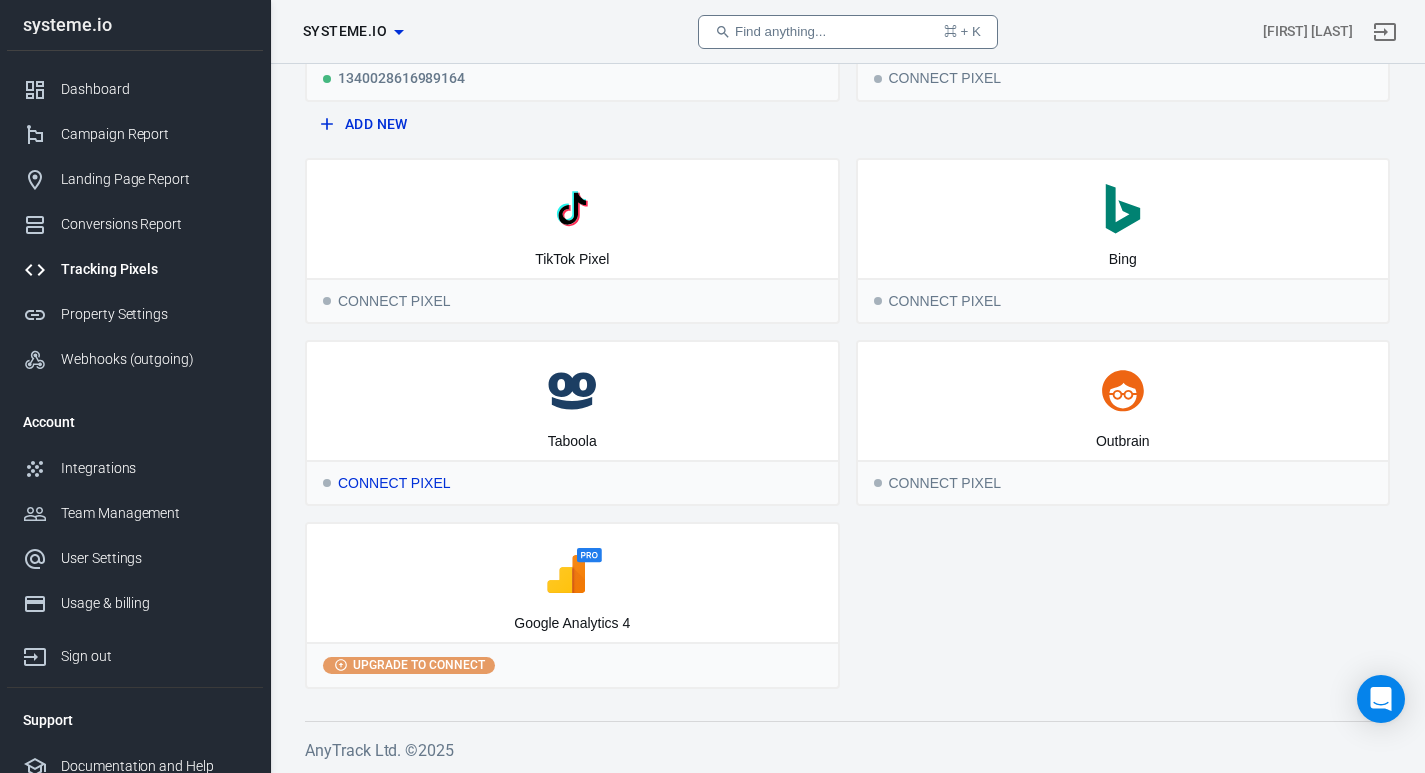 scroll, scrollTop: 191, scrollLeft: 0, axis: vertical 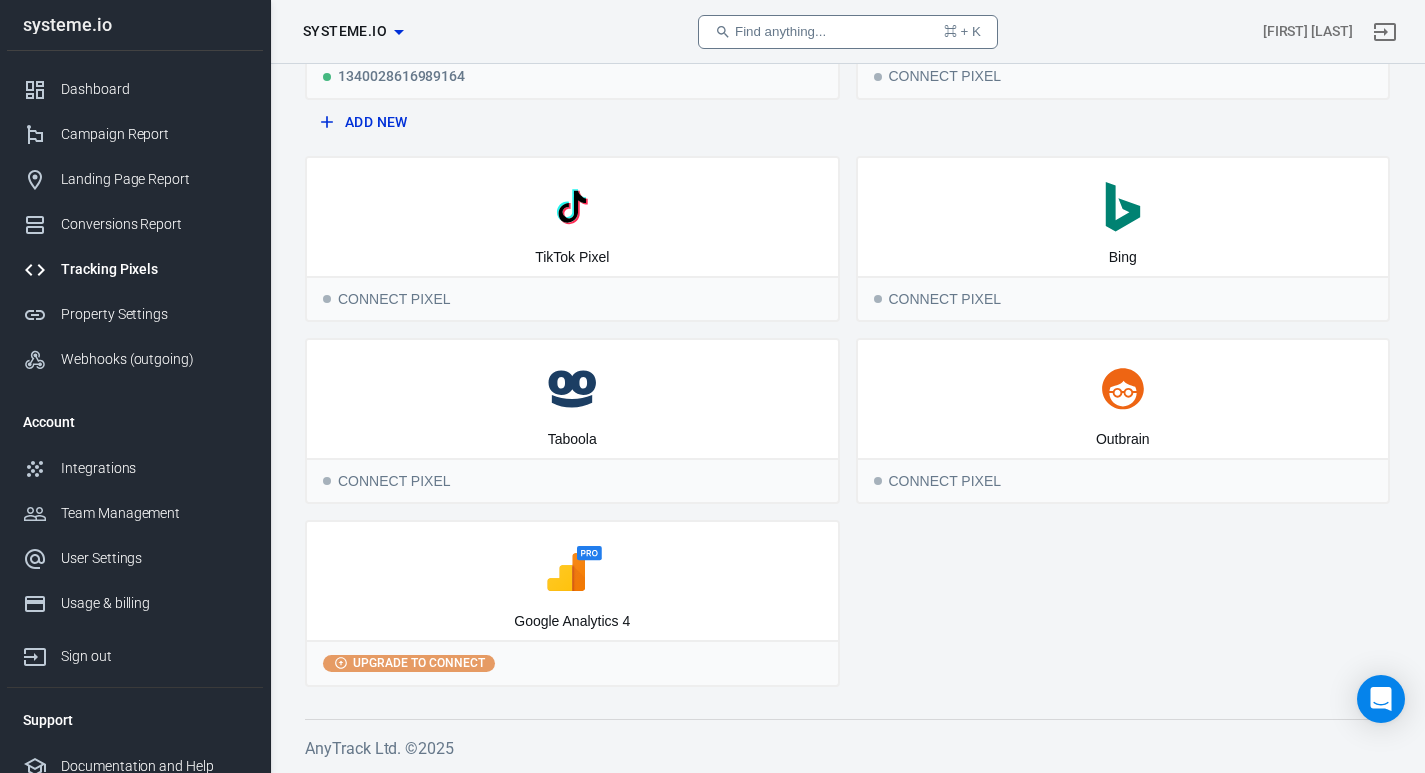 click on "Find anything..." at bounding box center [780, 31] 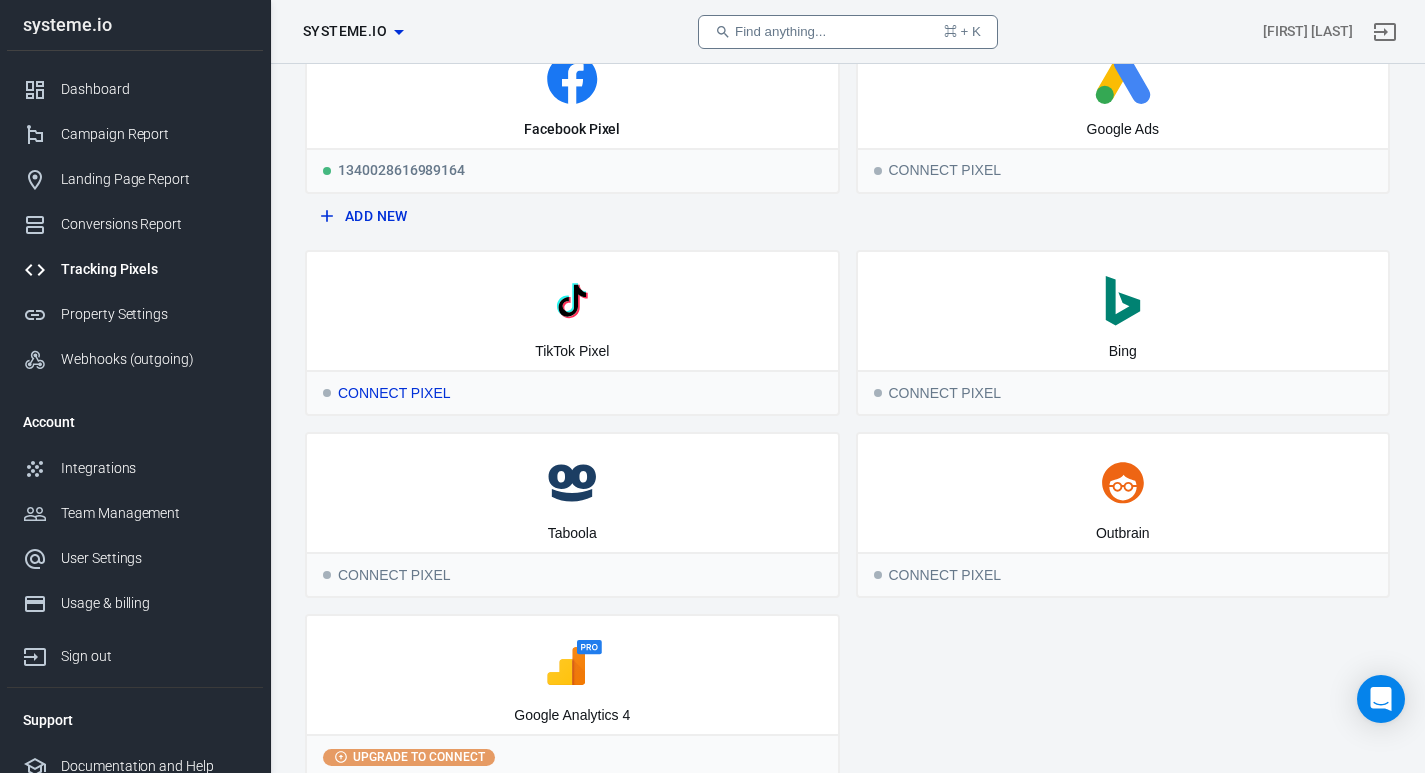 scroll, scrollTop: 191, scrollLeft: 0, axis: vertical 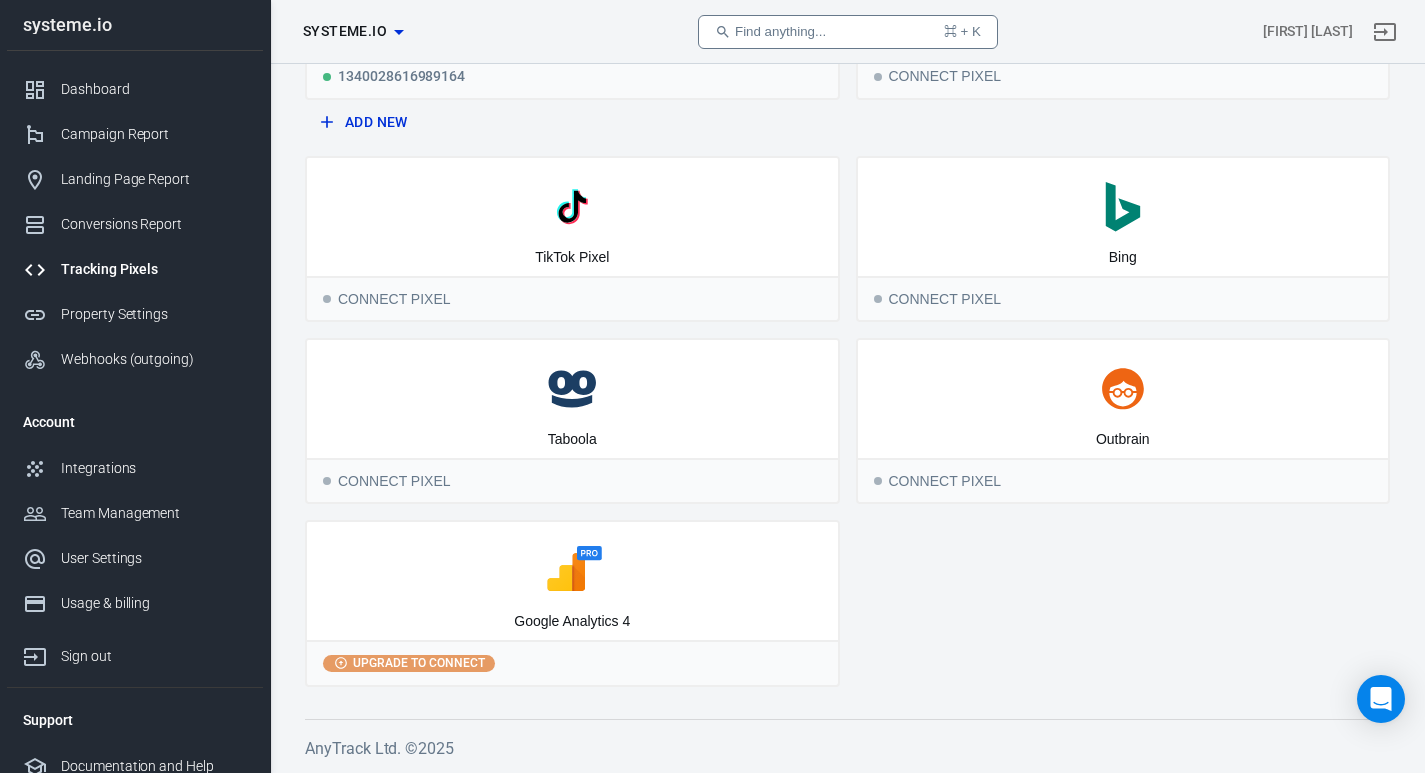 click on "Add New" at bounding box center [572, 122] 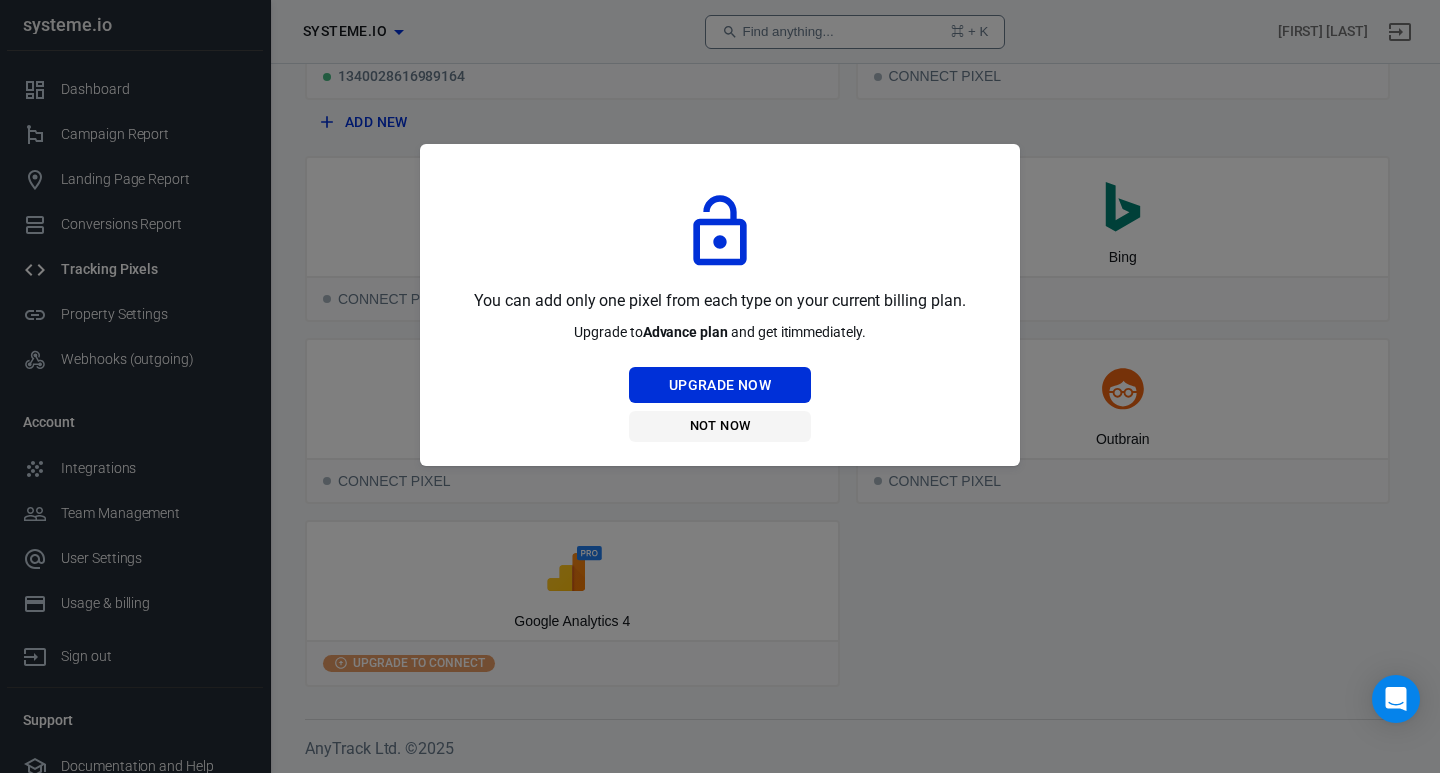 click on "Not Now" at bounding box center [720, 426] 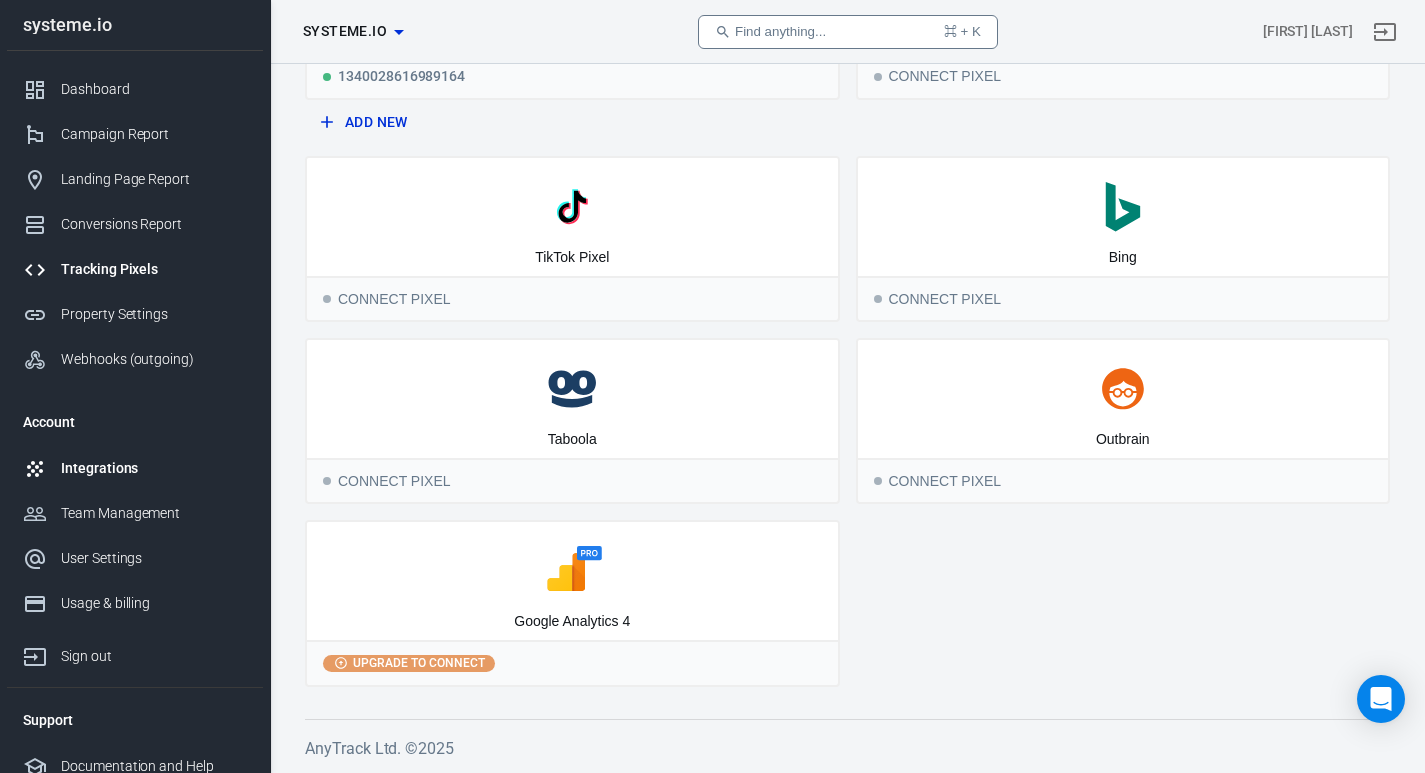 click on "Integrations" at bounding box center (154, 468) 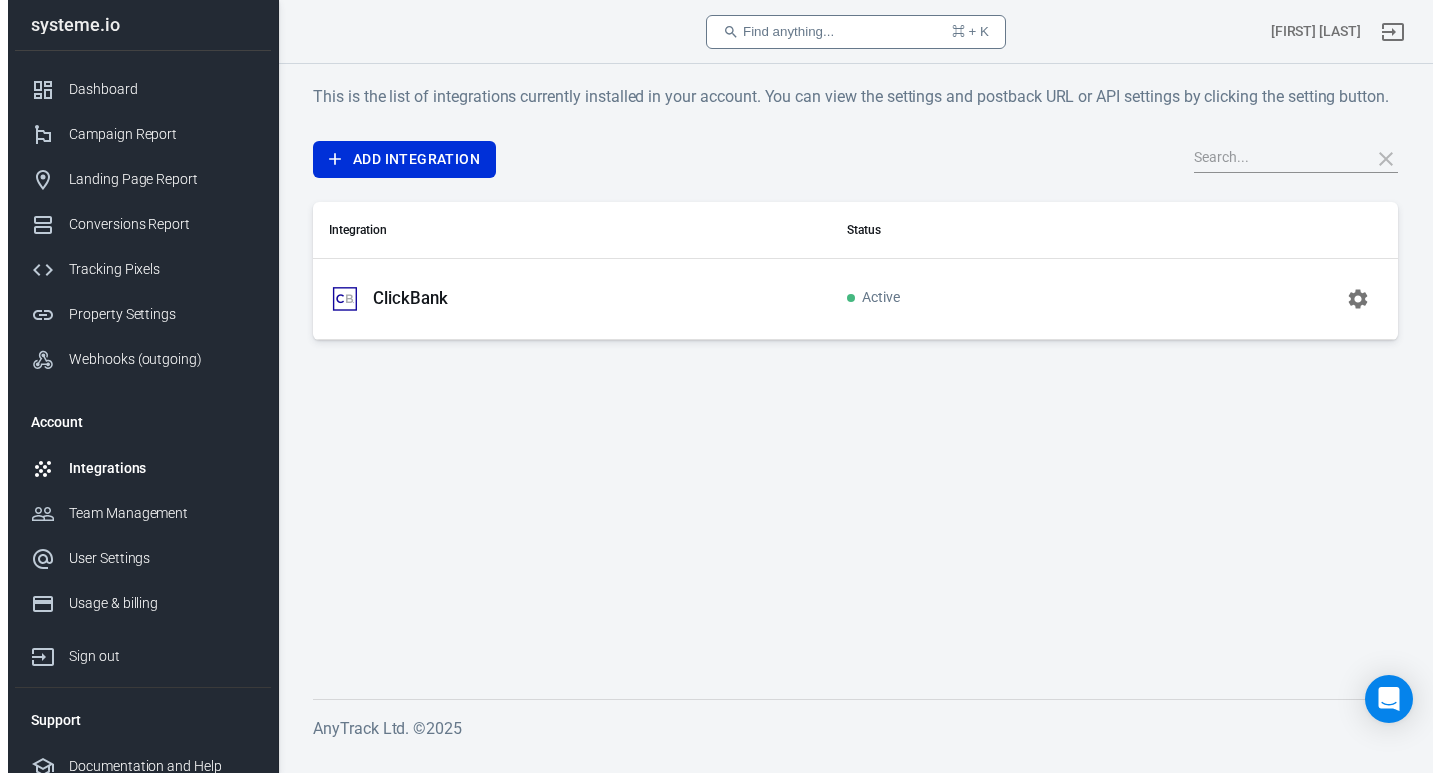 scroll, scrollTop: 0, scrollLeft: 0, axis: both 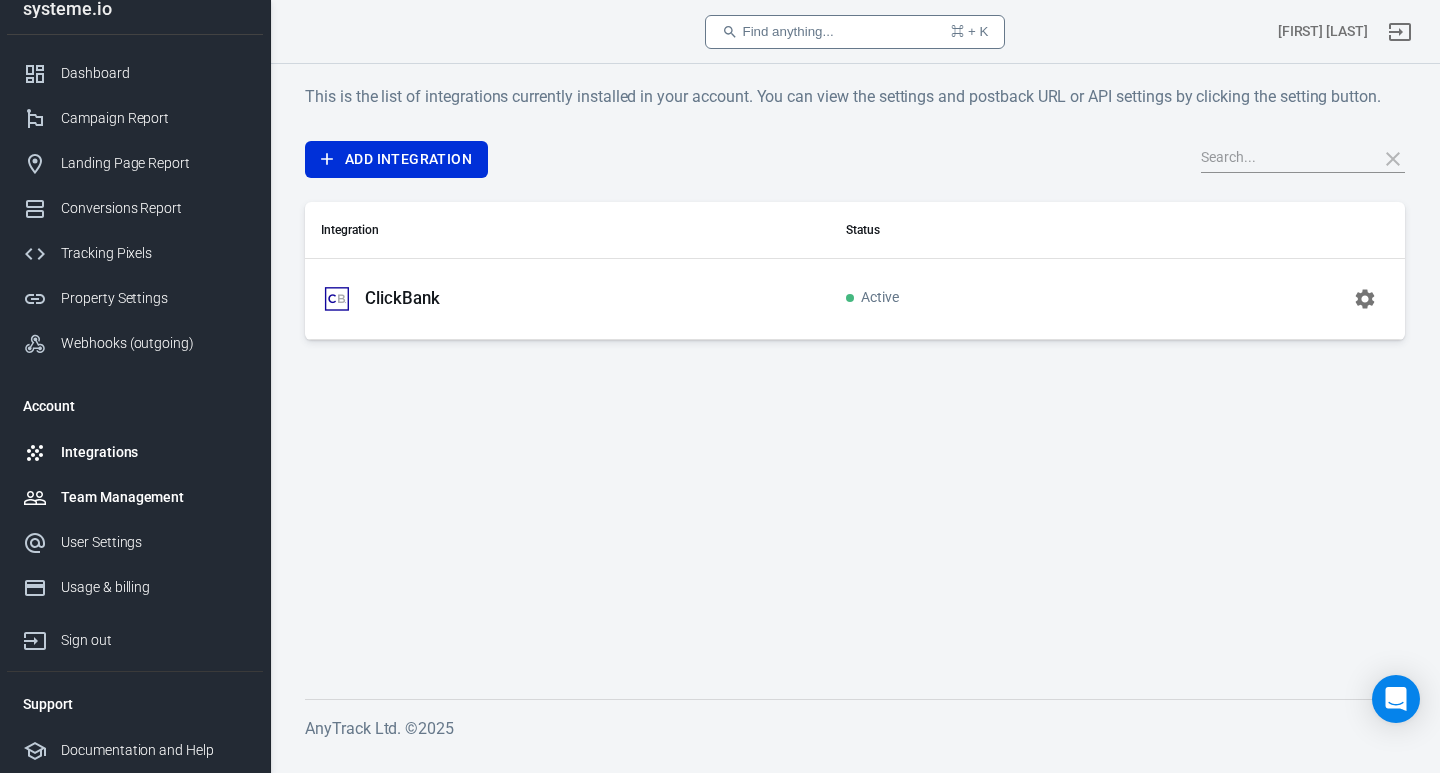 click on "Team Management" at bounding box center [154, 497] 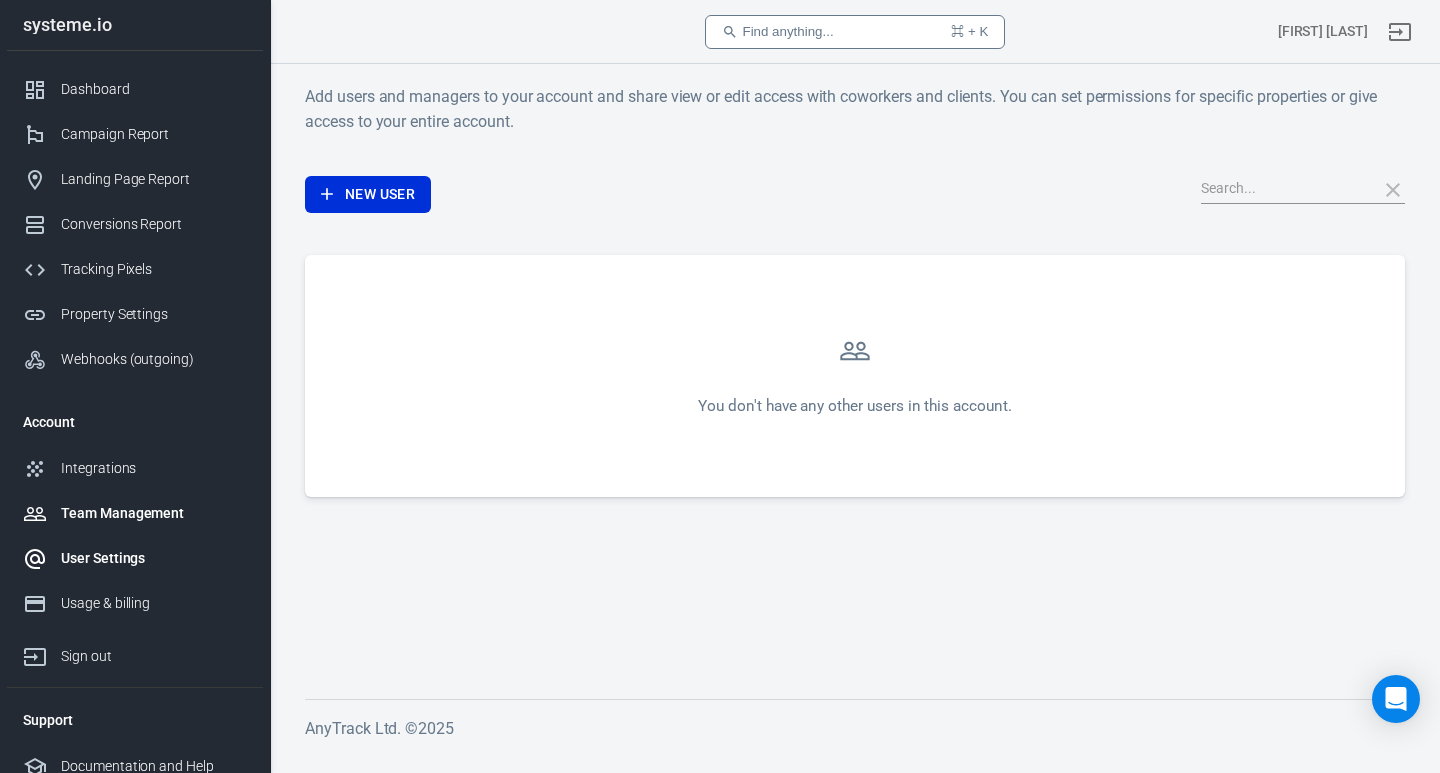 click on "User Settings" at bounding box center (154, 558) 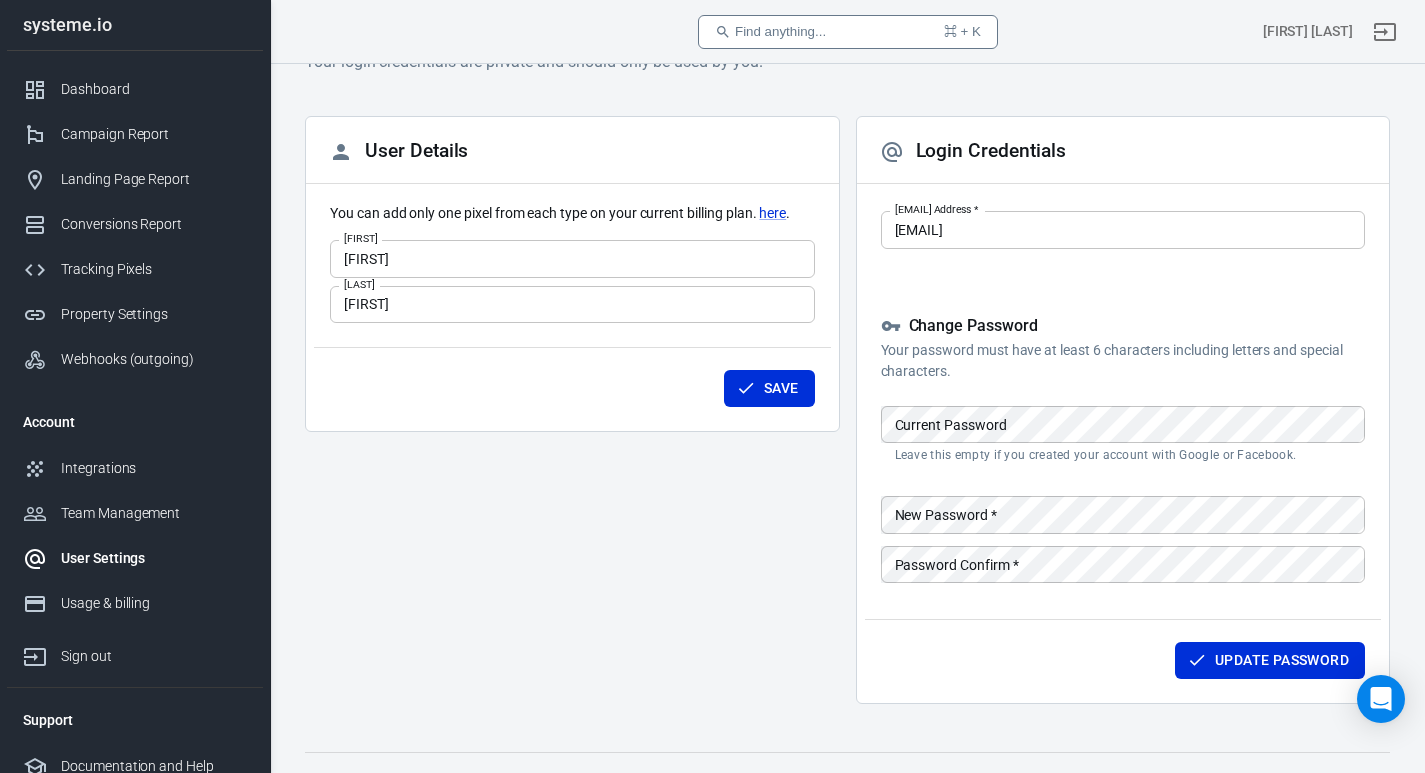 scroll, scrollTop: 93, scrollLeft: 0, axis: vertical 